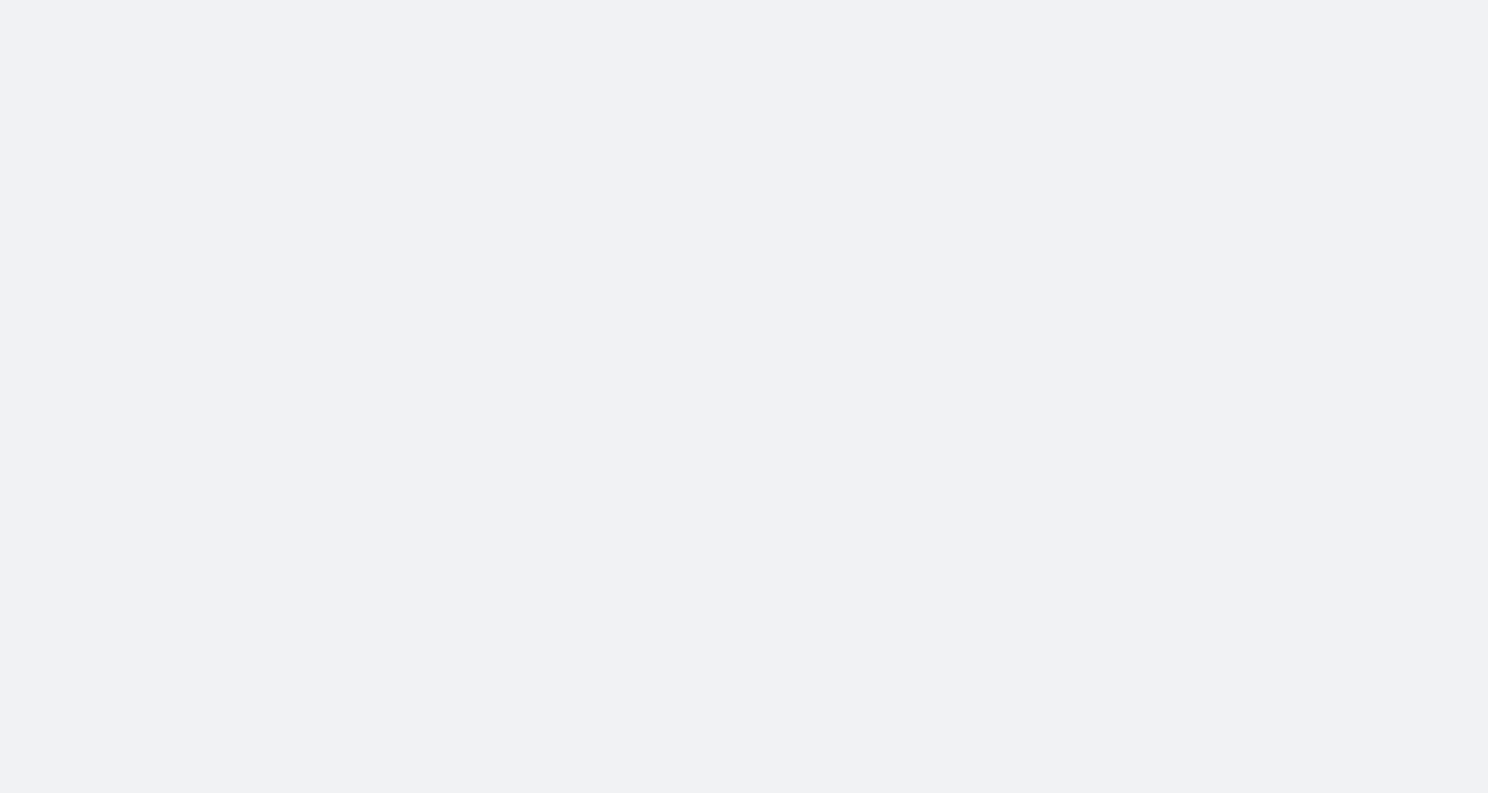 scroll, scrollTop: 0, scrollLeft: 0, axis: both 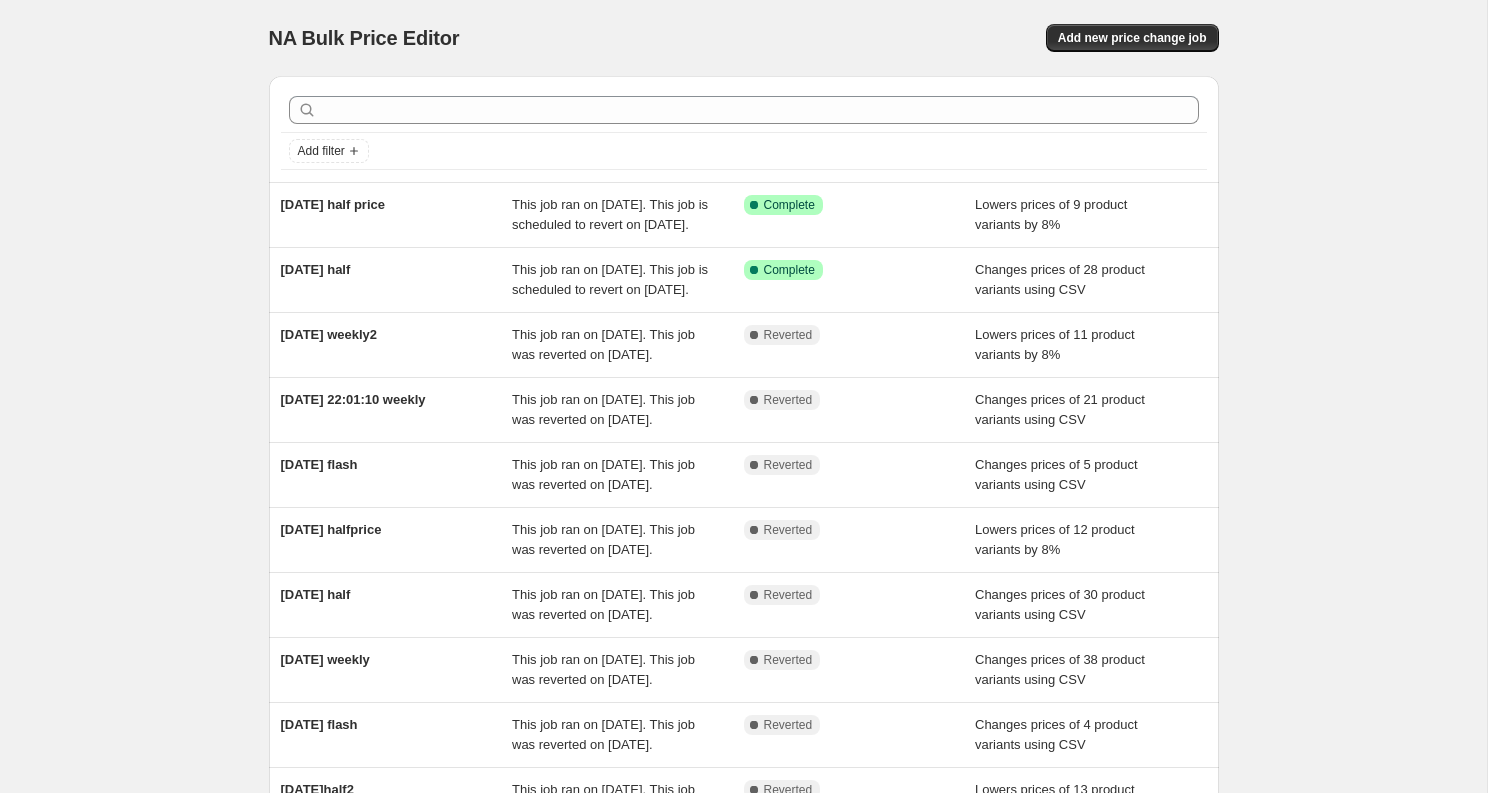 click on "NA Bulk Price Editor. This page is ready NA Bulk Price Editor Add new price change job" at bounding box center [744, 38] 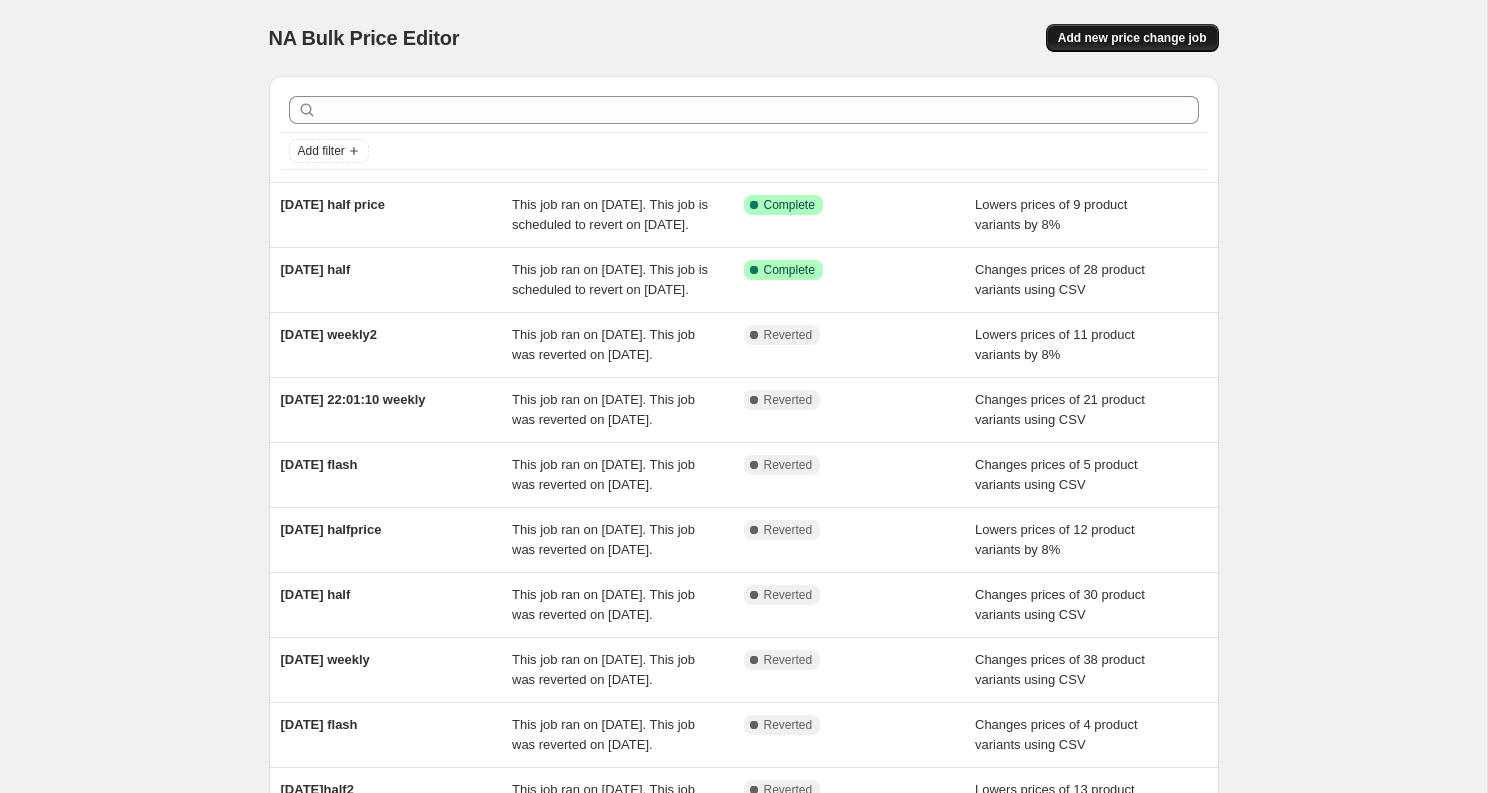 click on "Add new price change job" at bounding box center [1132, 38] 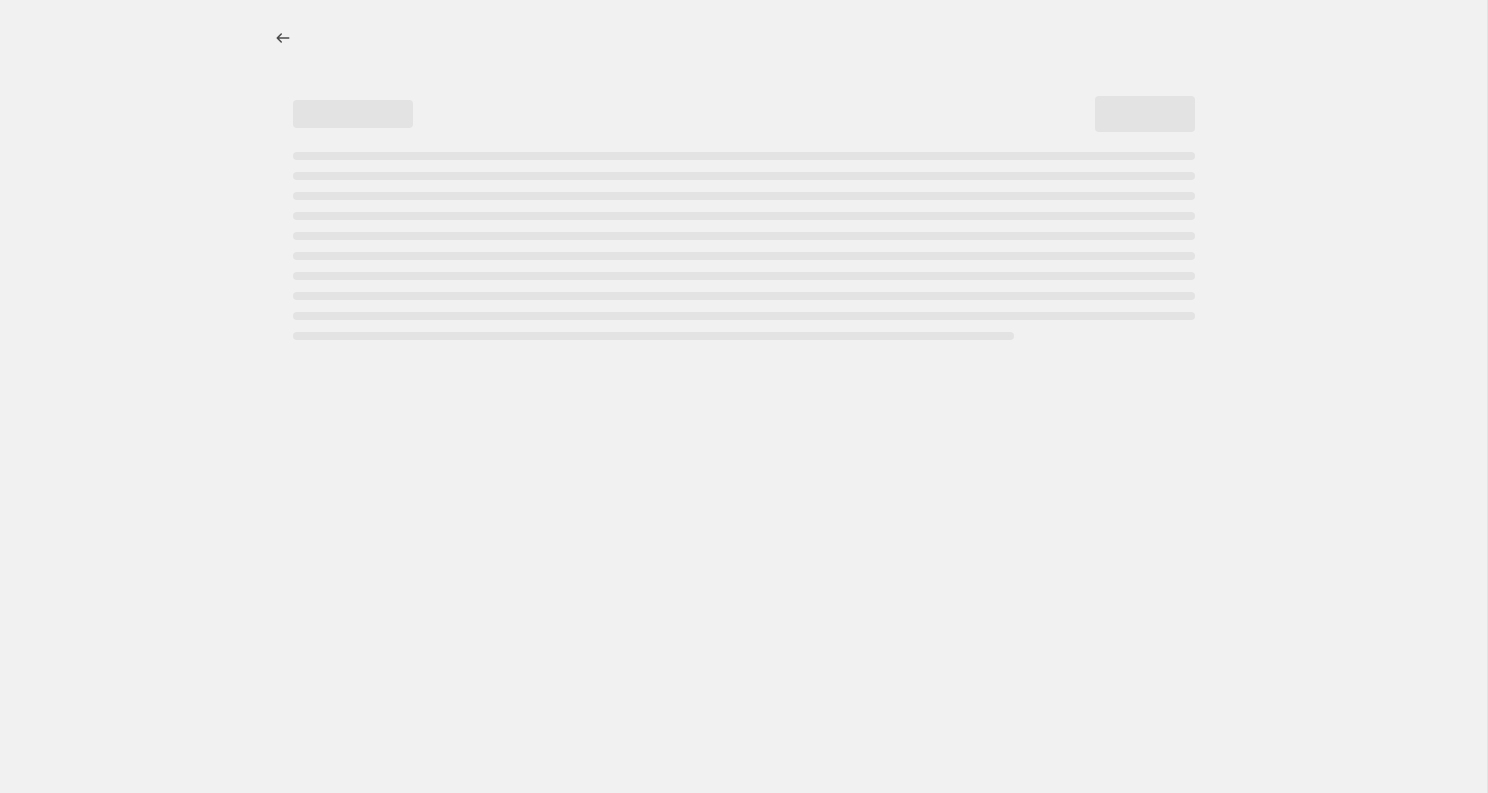 select on "percentage" 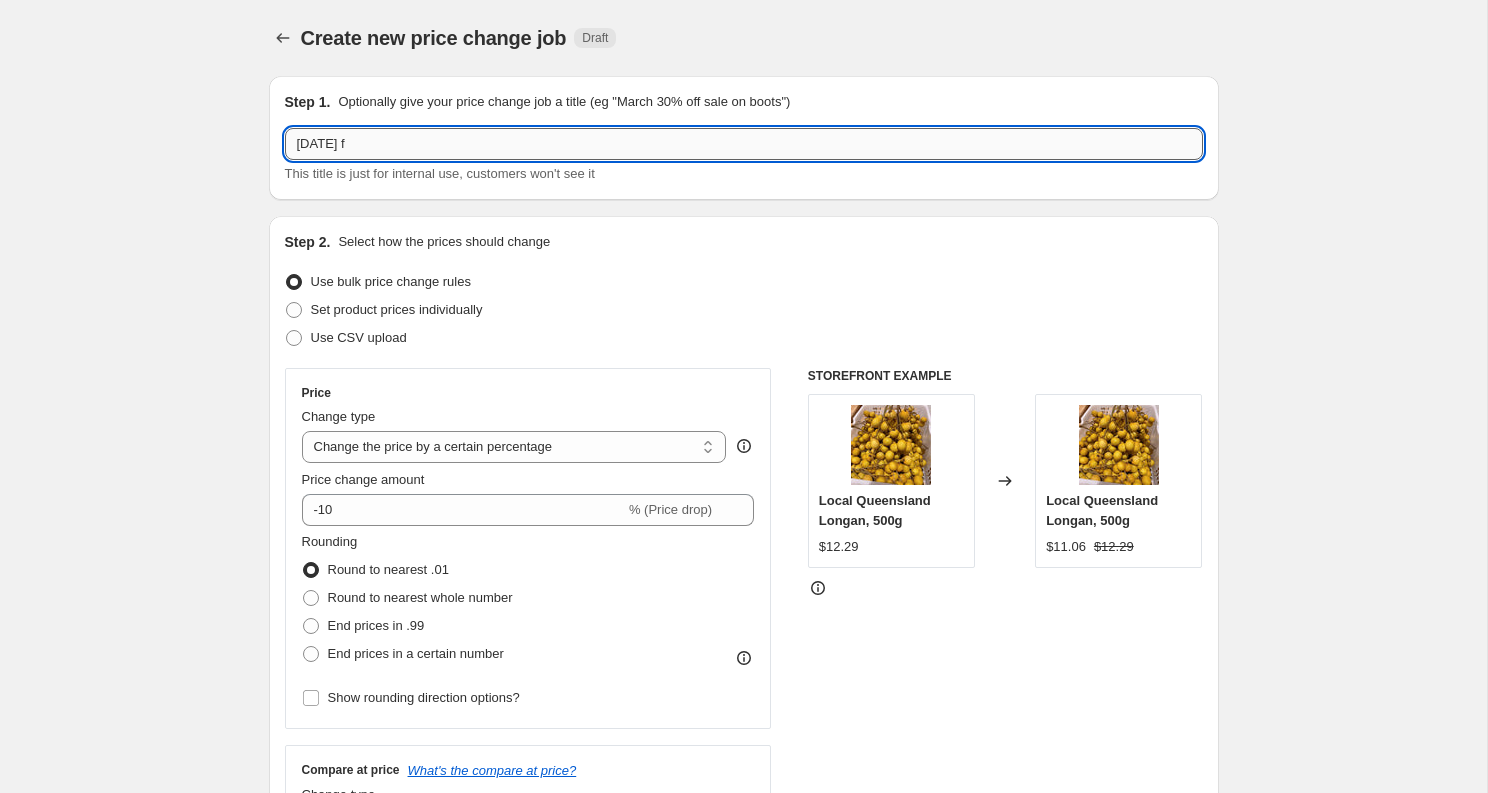 drag, startPoint x: 388, startPoint y: 145, endPoint x: 682, endPoint y: 159, distance: 294.33313 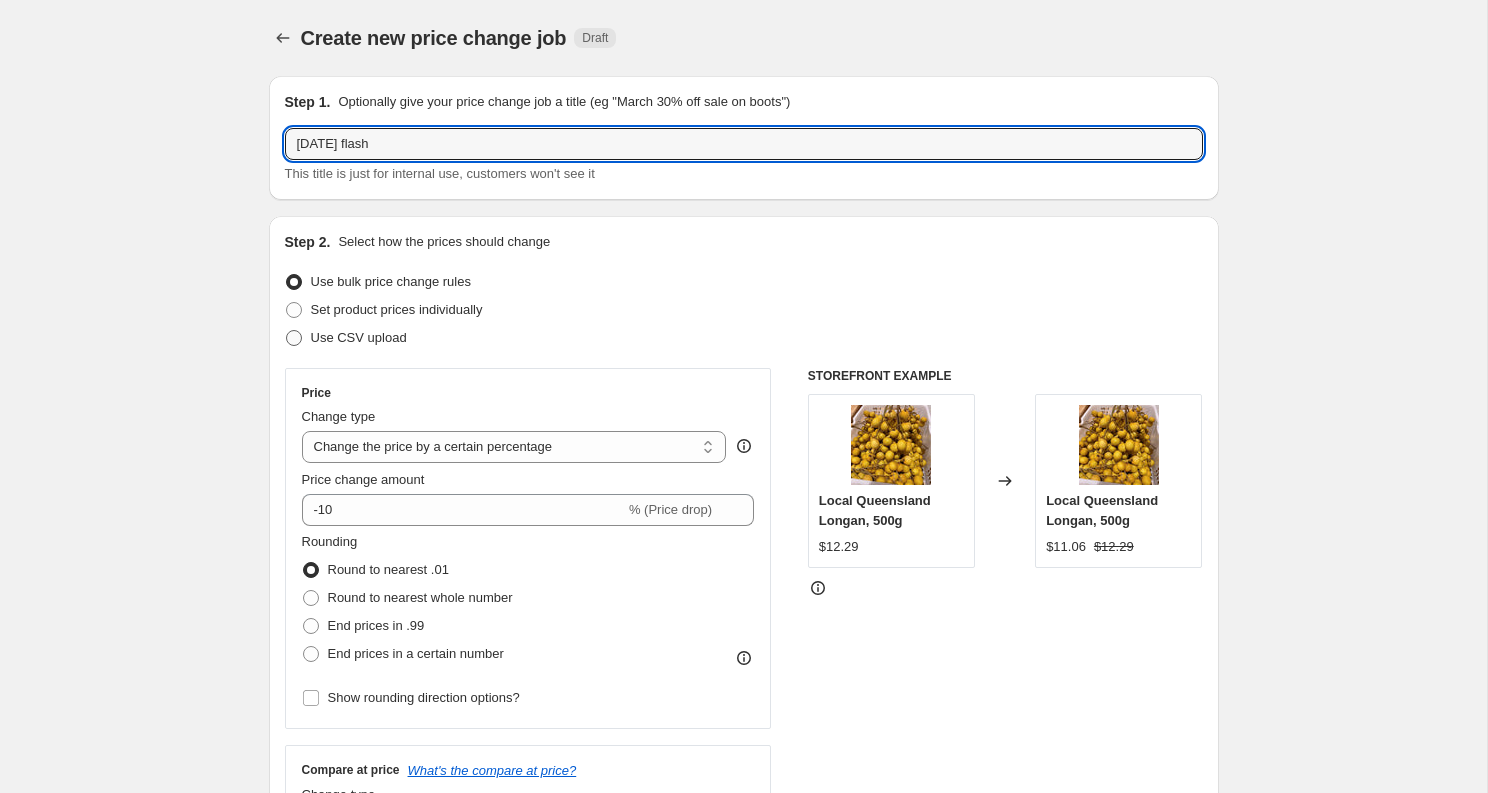 type on "[DATE] flash" 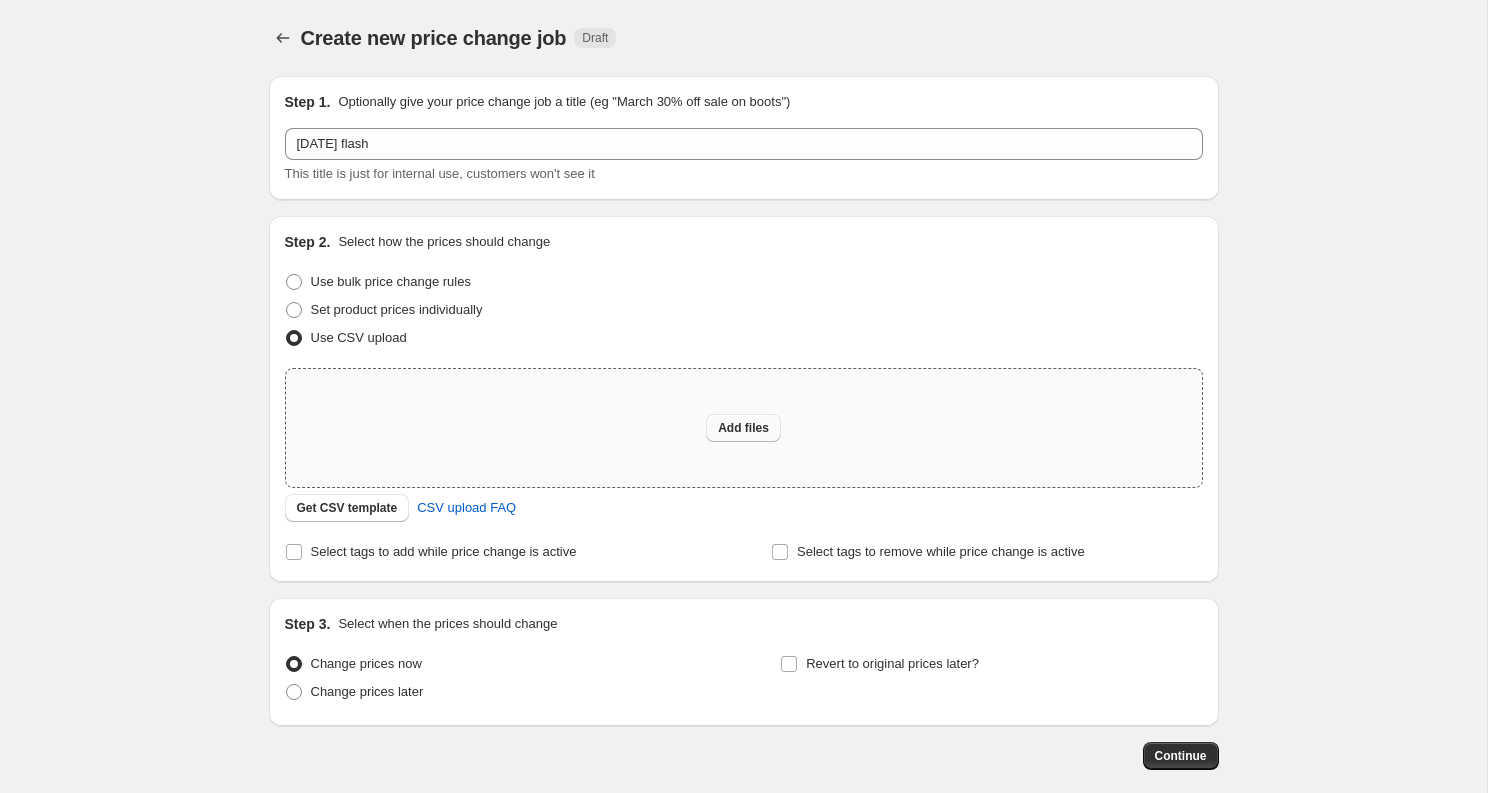 click on "Add files" at bounding box center (743, 428) 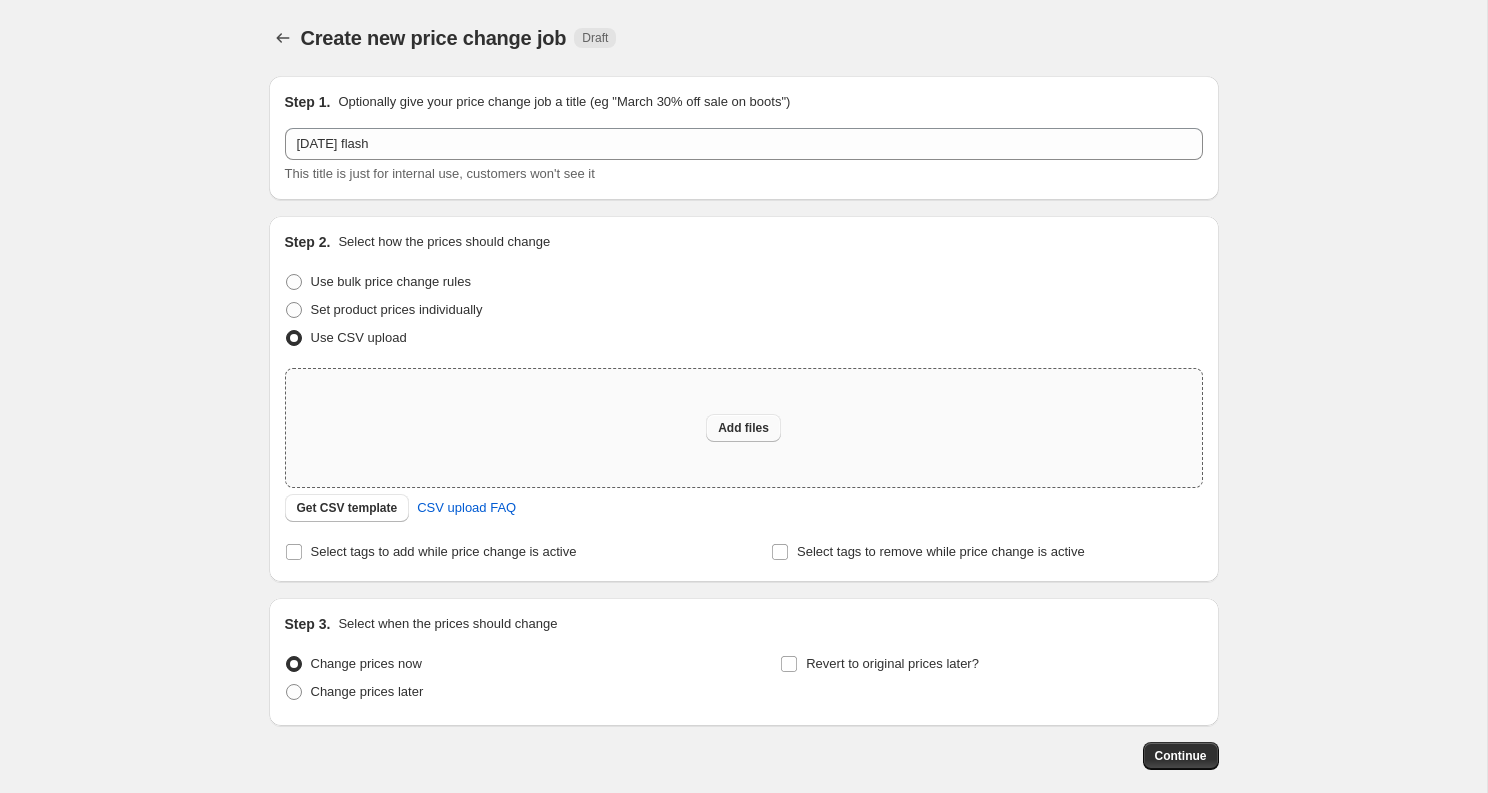 type on "C:\fakepath\[DATE]flash.csv" 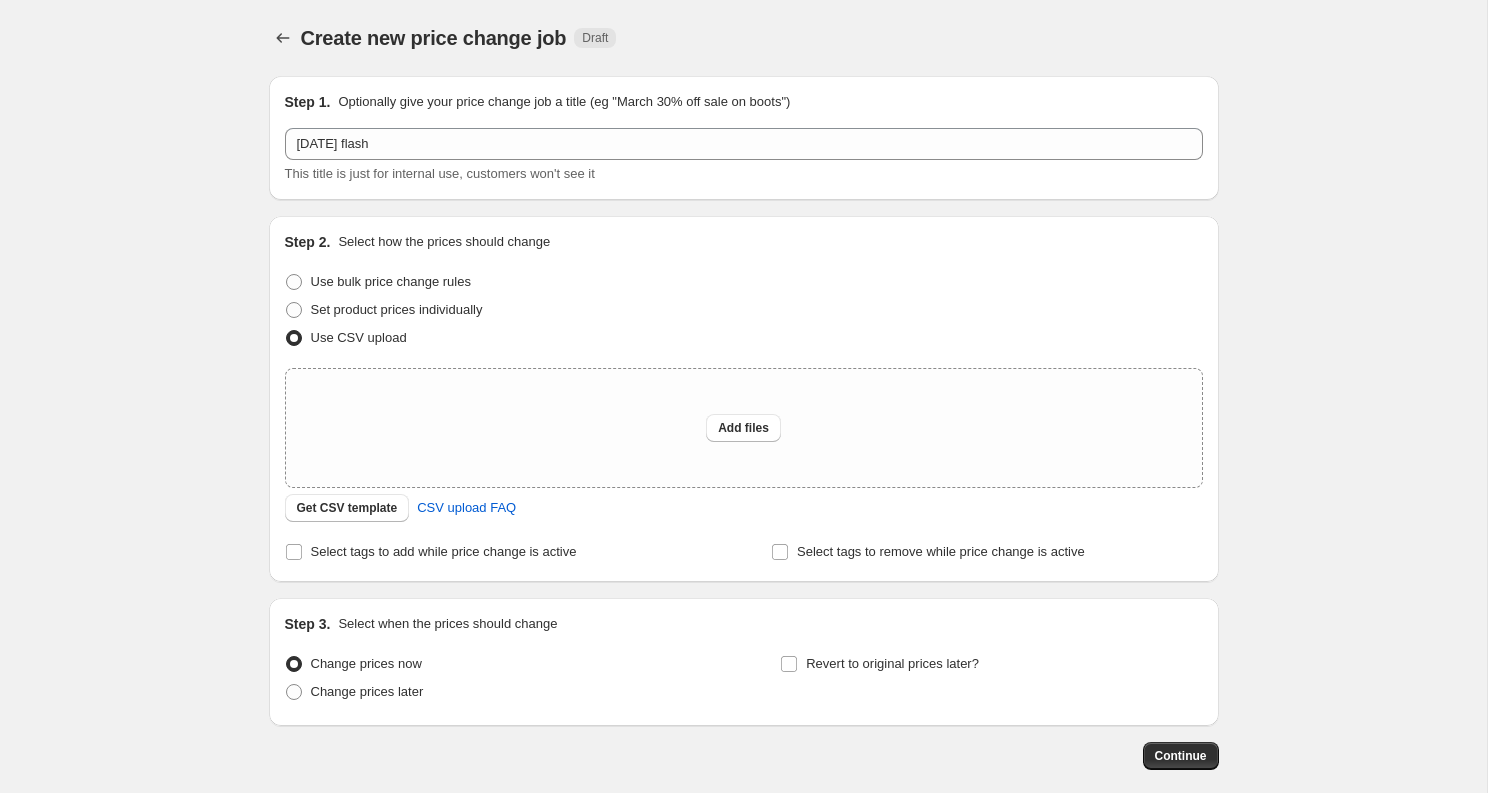 type 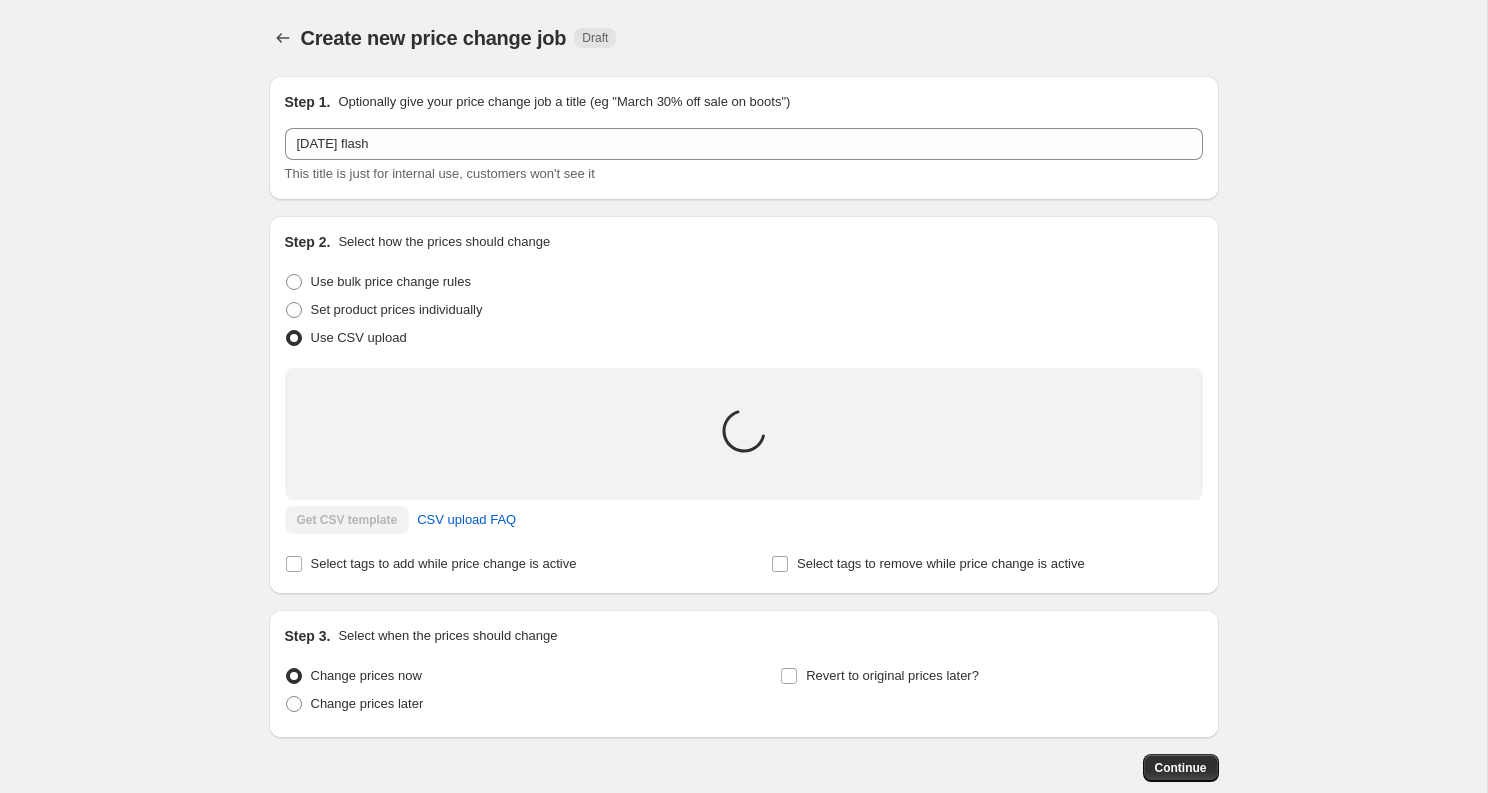 scroll, scrollTop: 111, scrollLeft: 0, axis: vertical 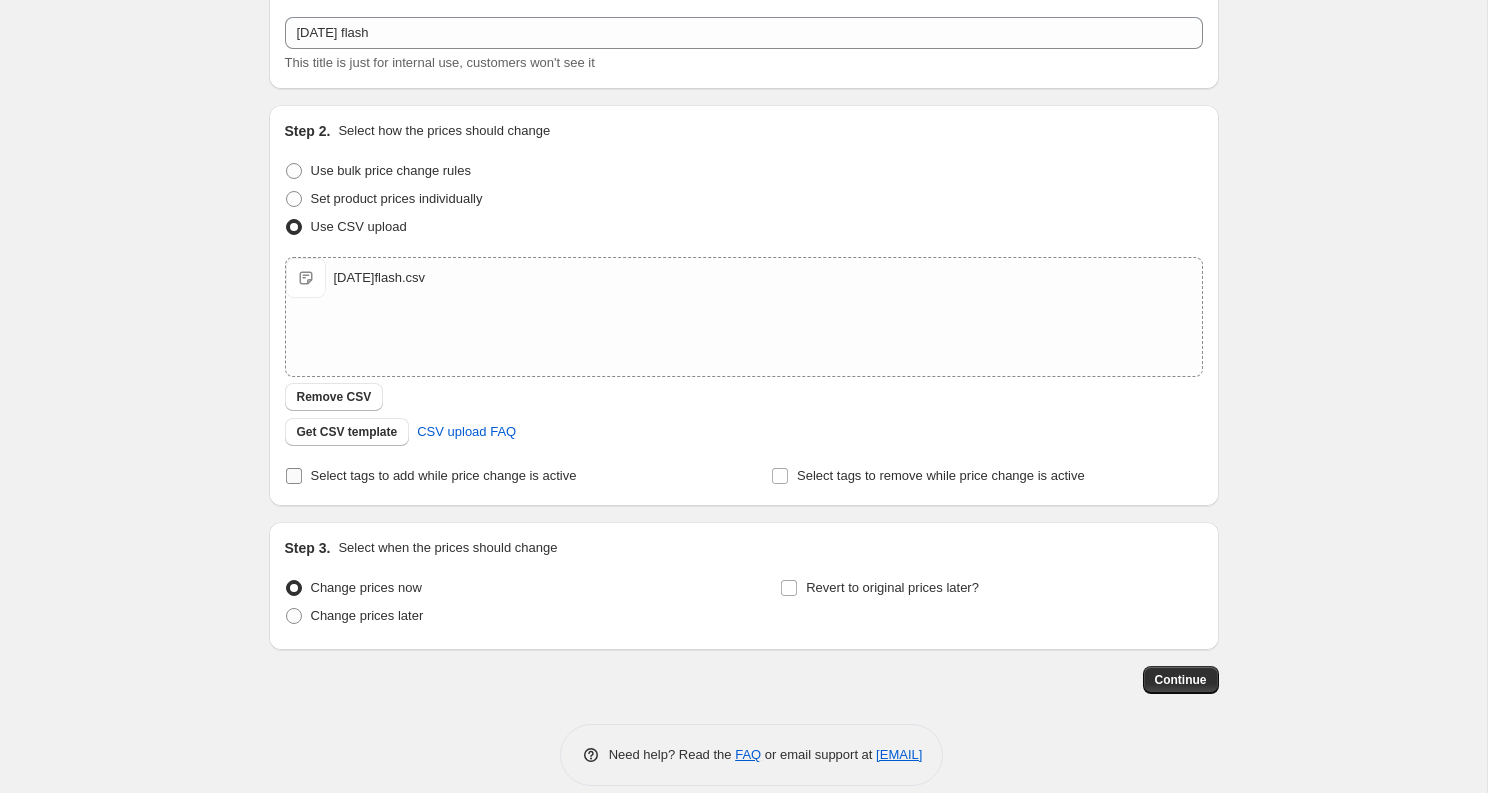 click on "Select tags to add while price change is active" at bounding box center (431, 476) 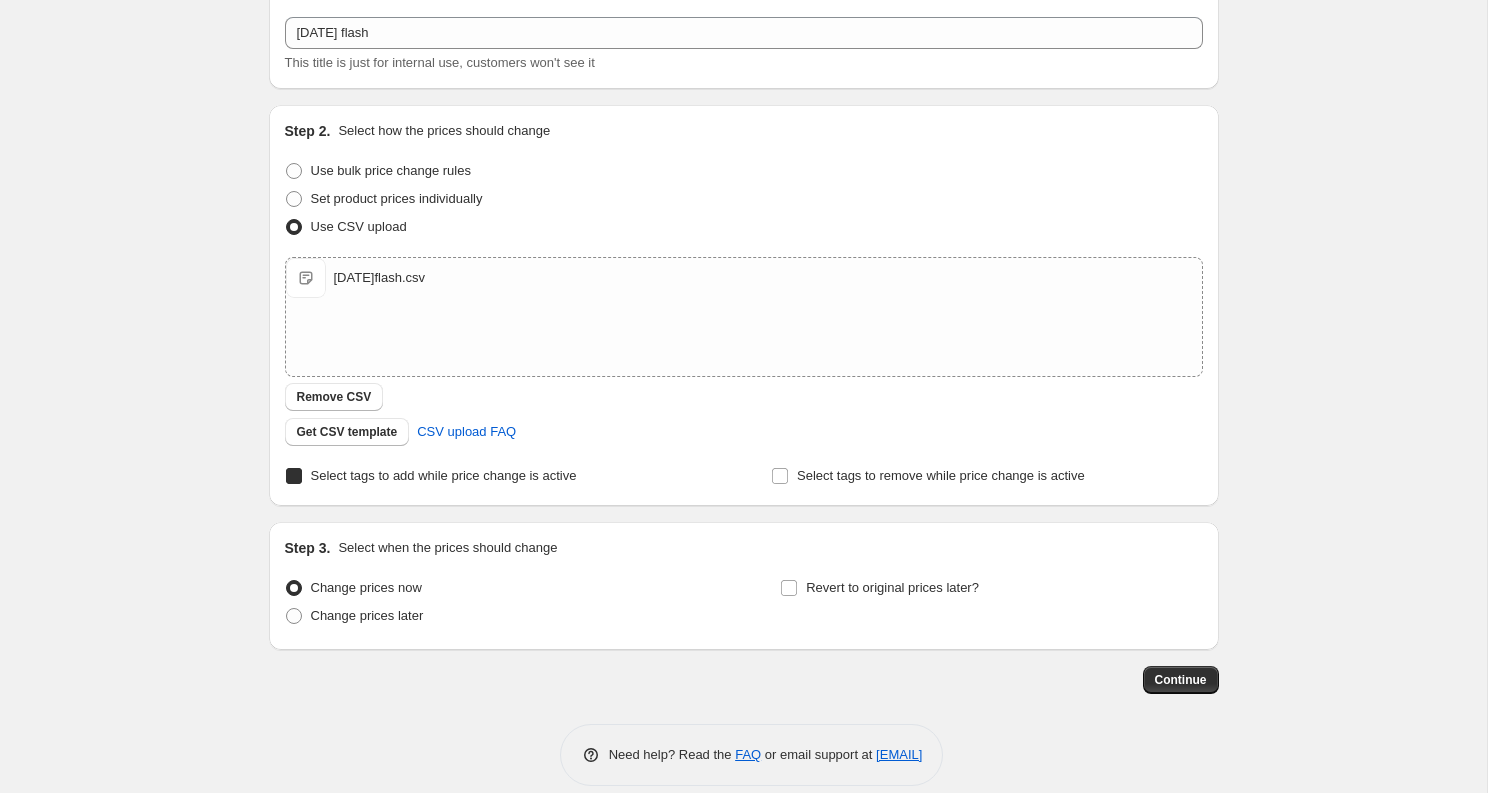 checkbox on "true" 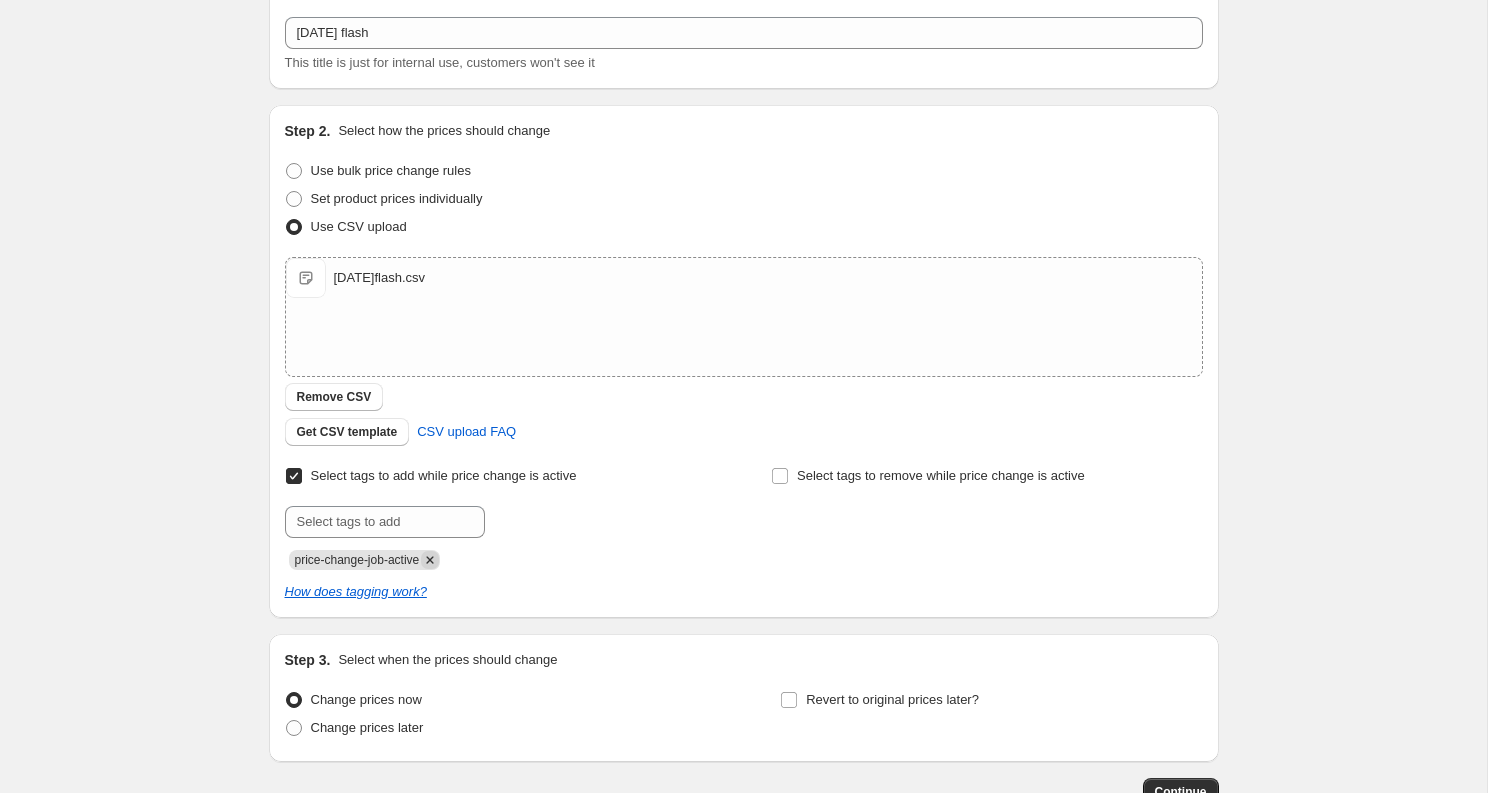 click 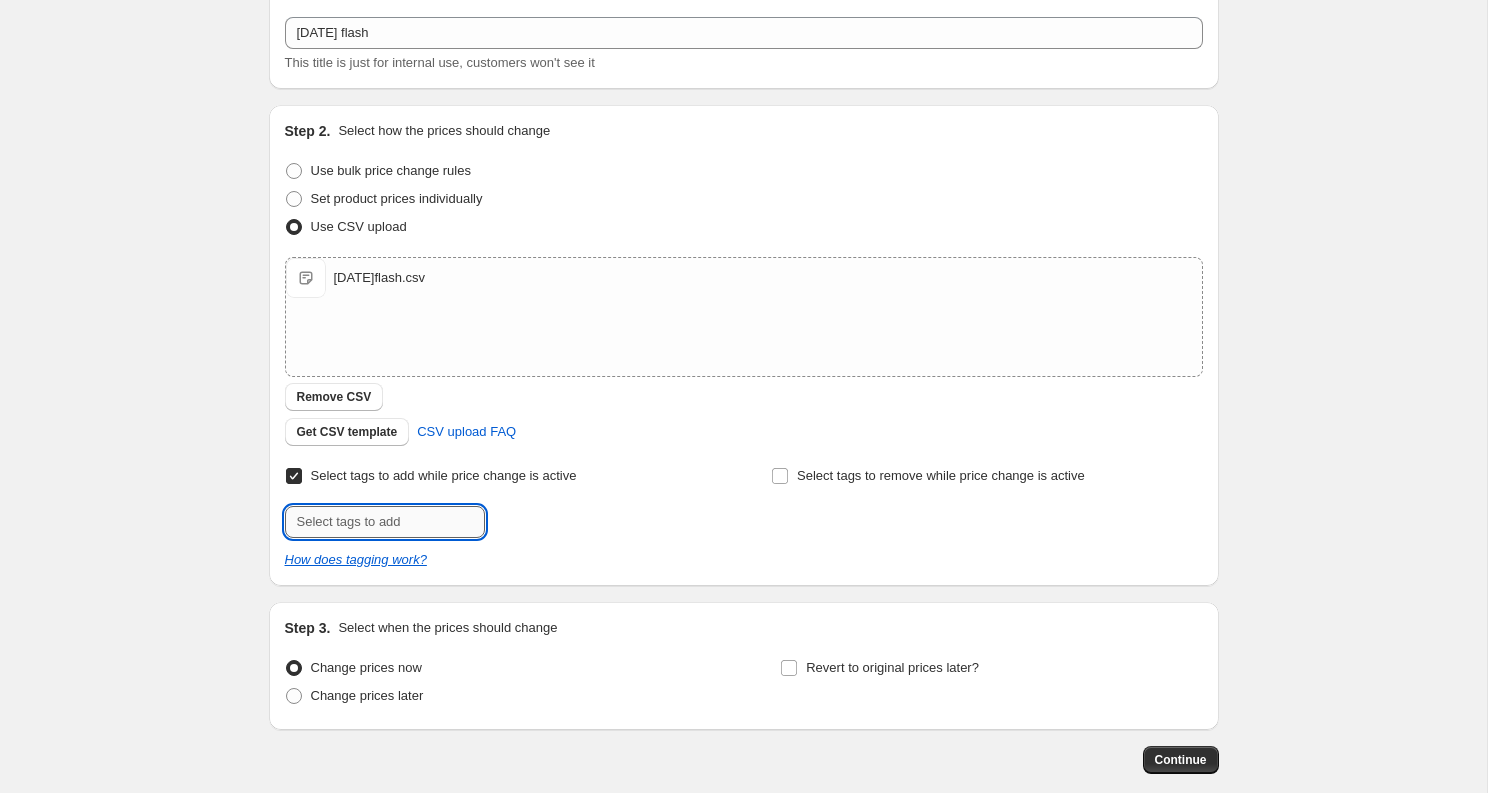 click at bounding box center (385, 522) 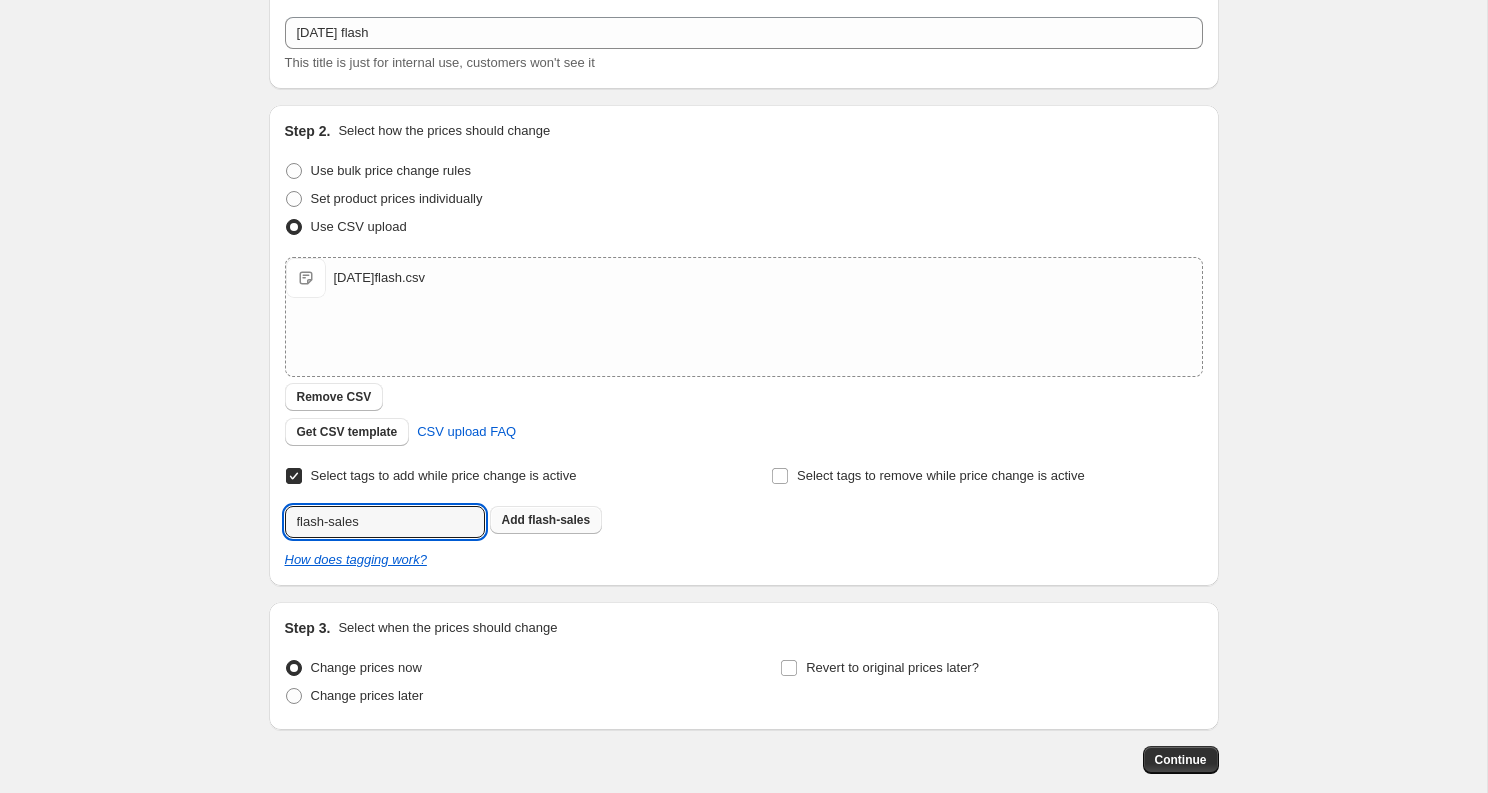 click on "Add   flash-sales" at bounding box center [546, 520] 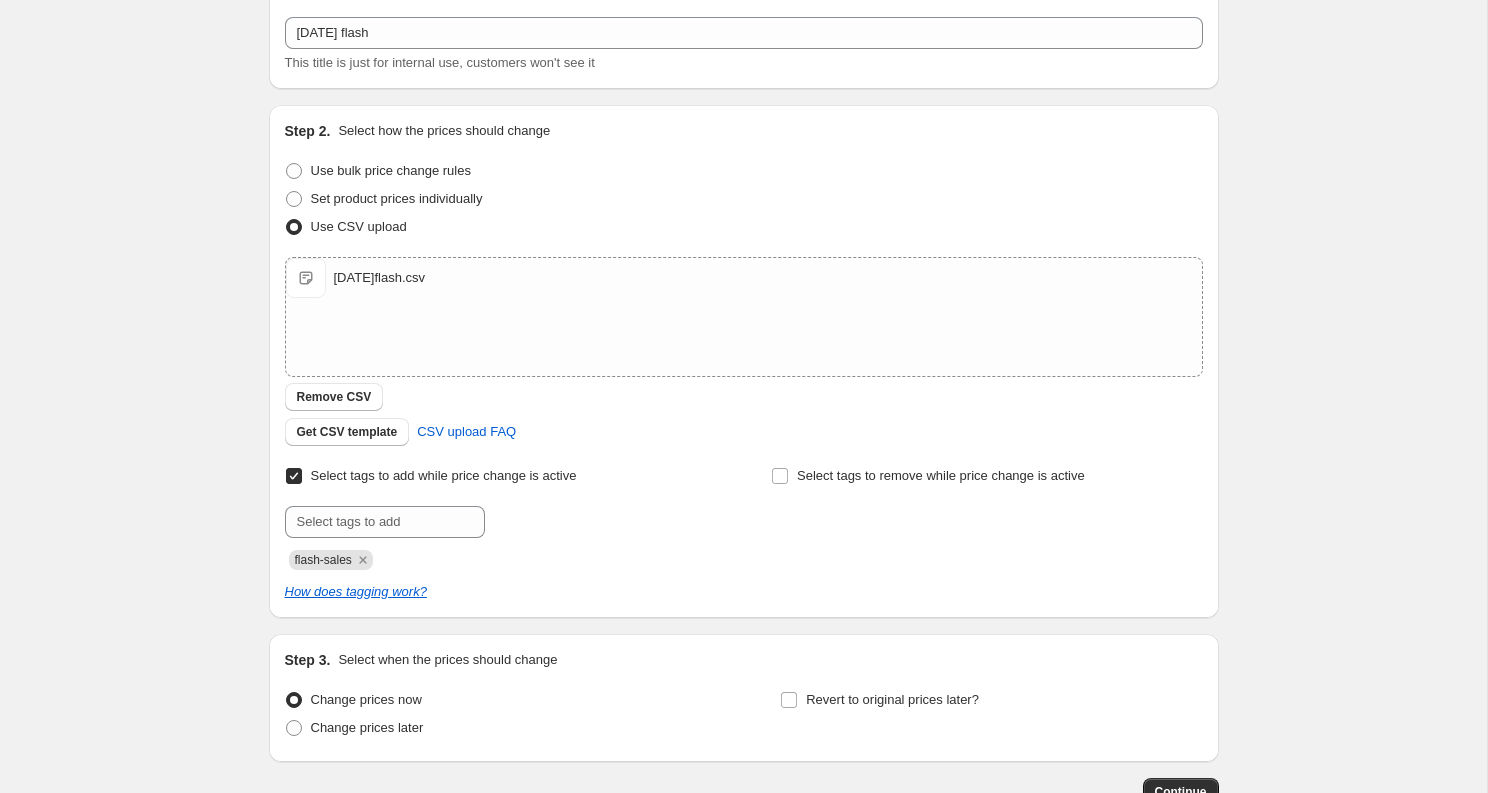scroll, scrollTop: 246, scrollLeft: 0, axis: vertical 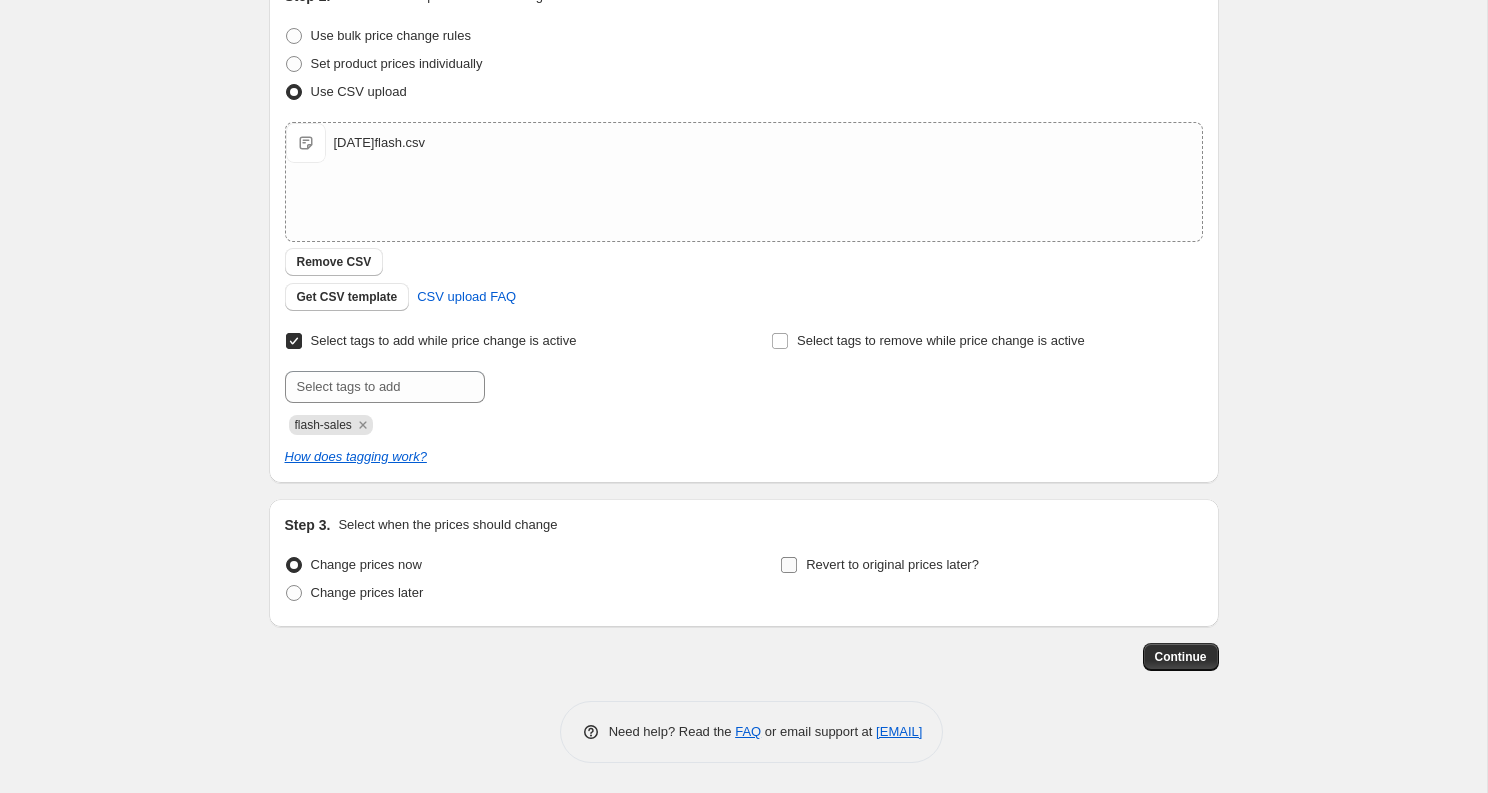click on "Revert to original prices later?" at bounding box center [789, 565] 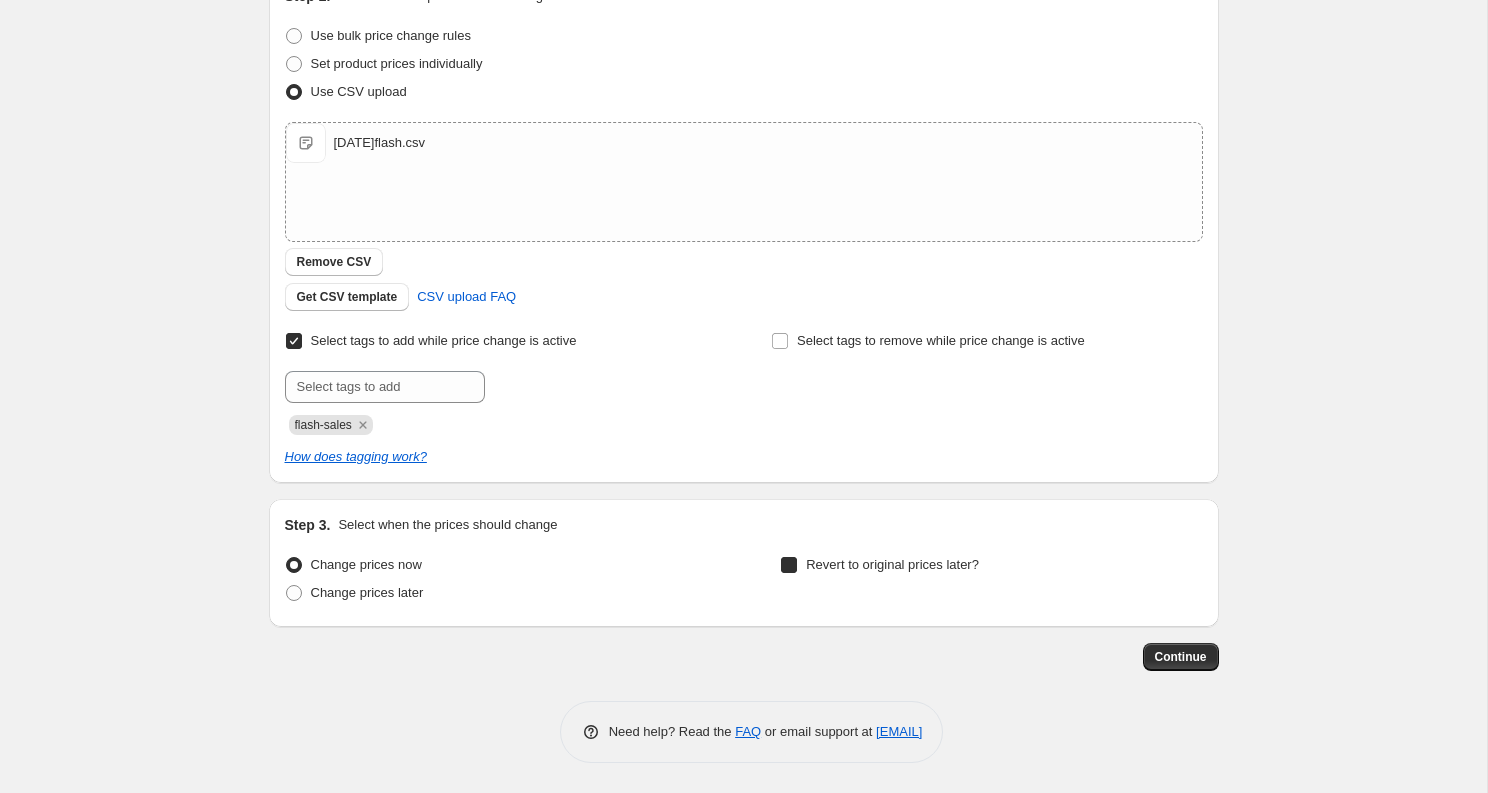 checkbox on "true" 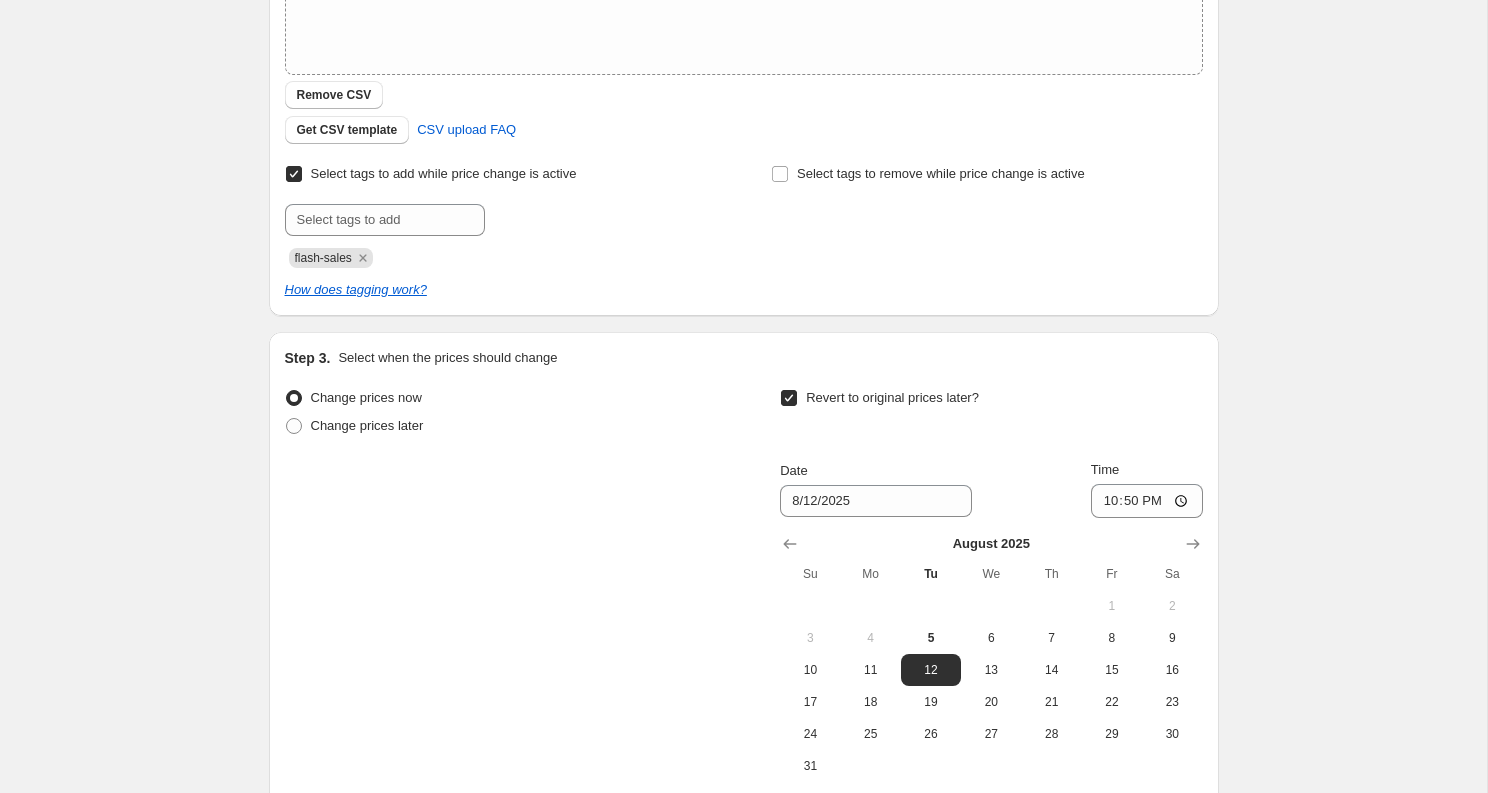 scroll, scrollTop: 620, scrollLeft: 0, axis: vertical 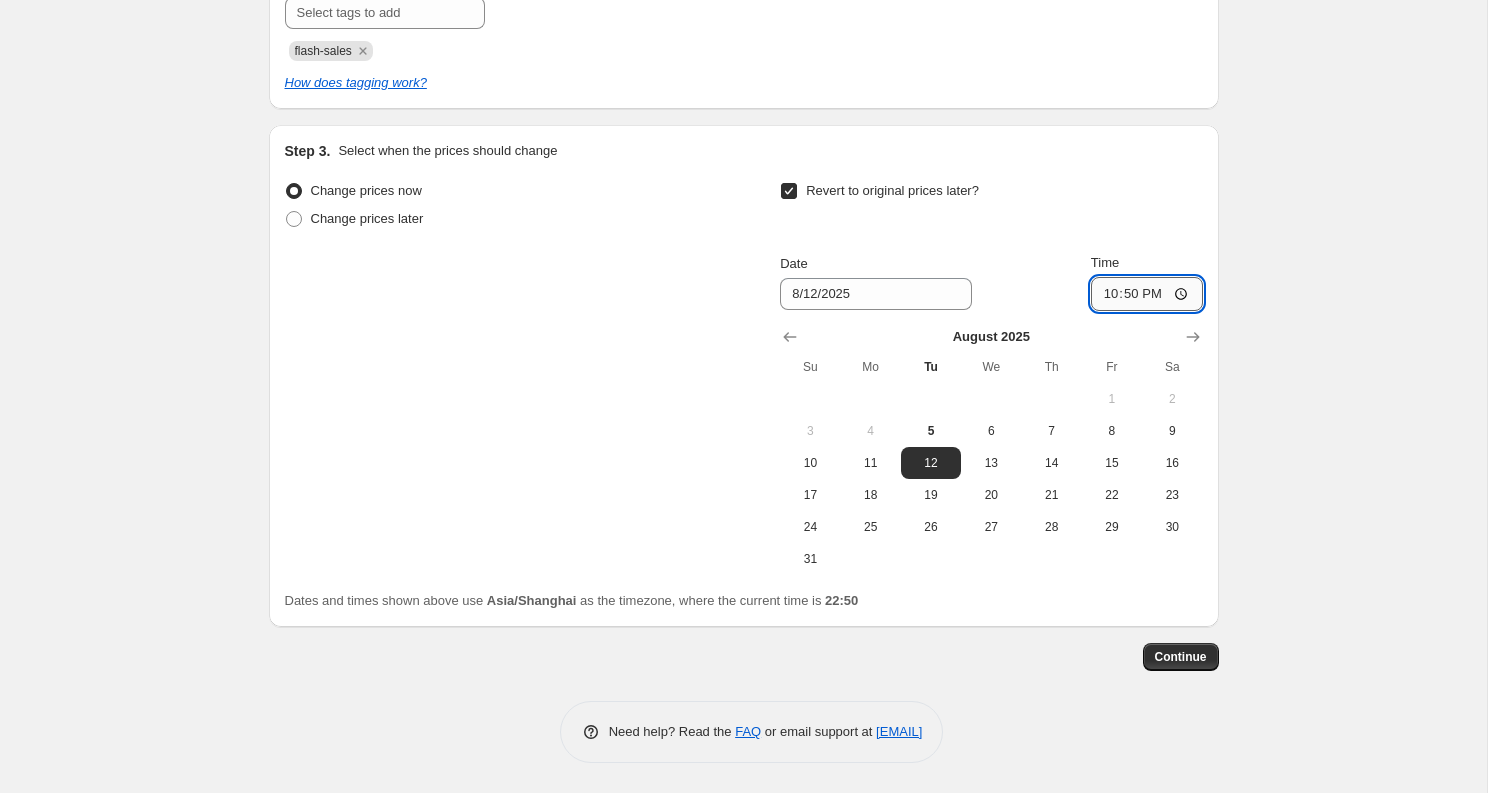 click on "22:50" at bounding box center [1147, 294] 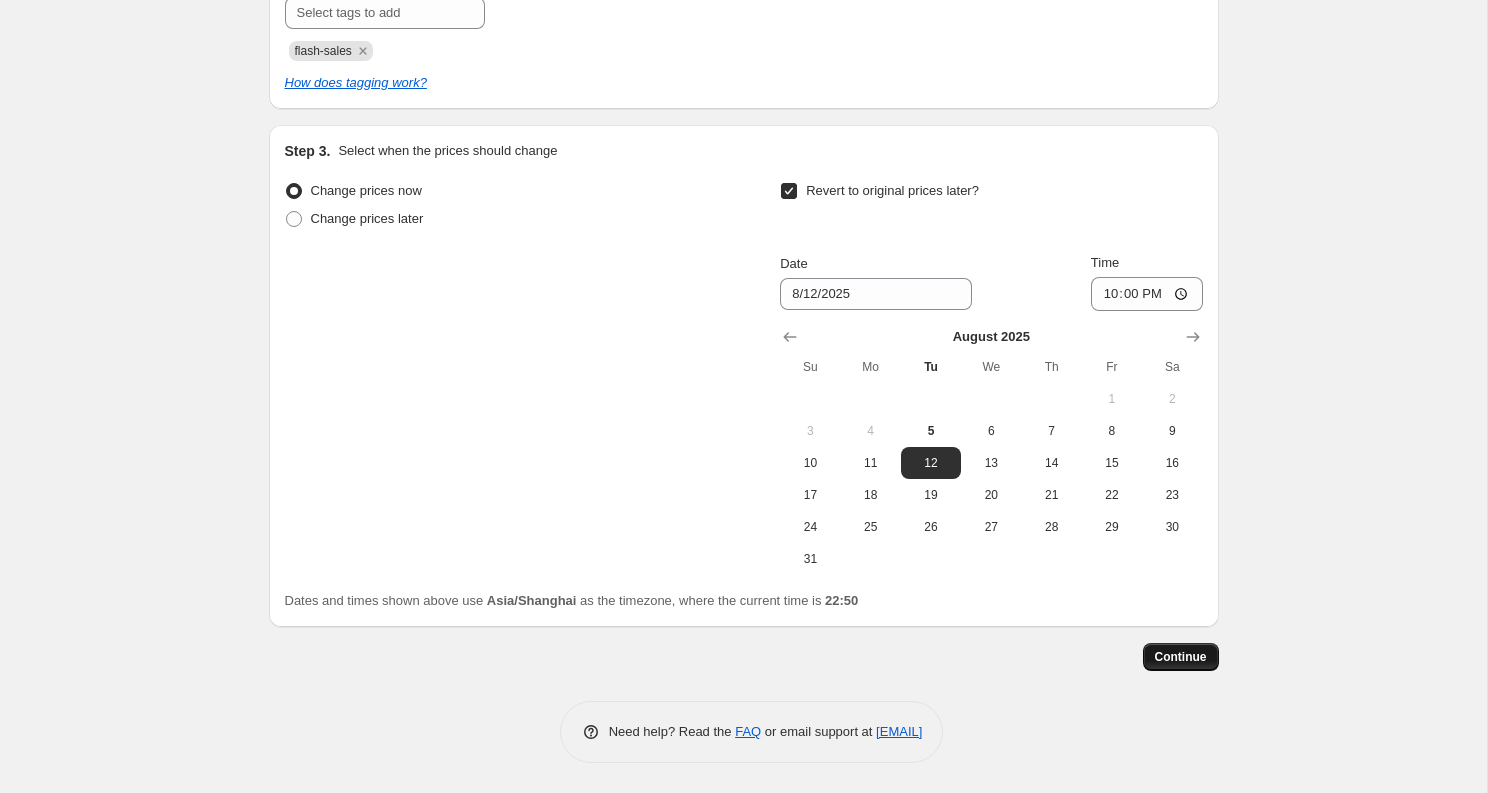 click on "Continue" at bounding box center [1181, 657] 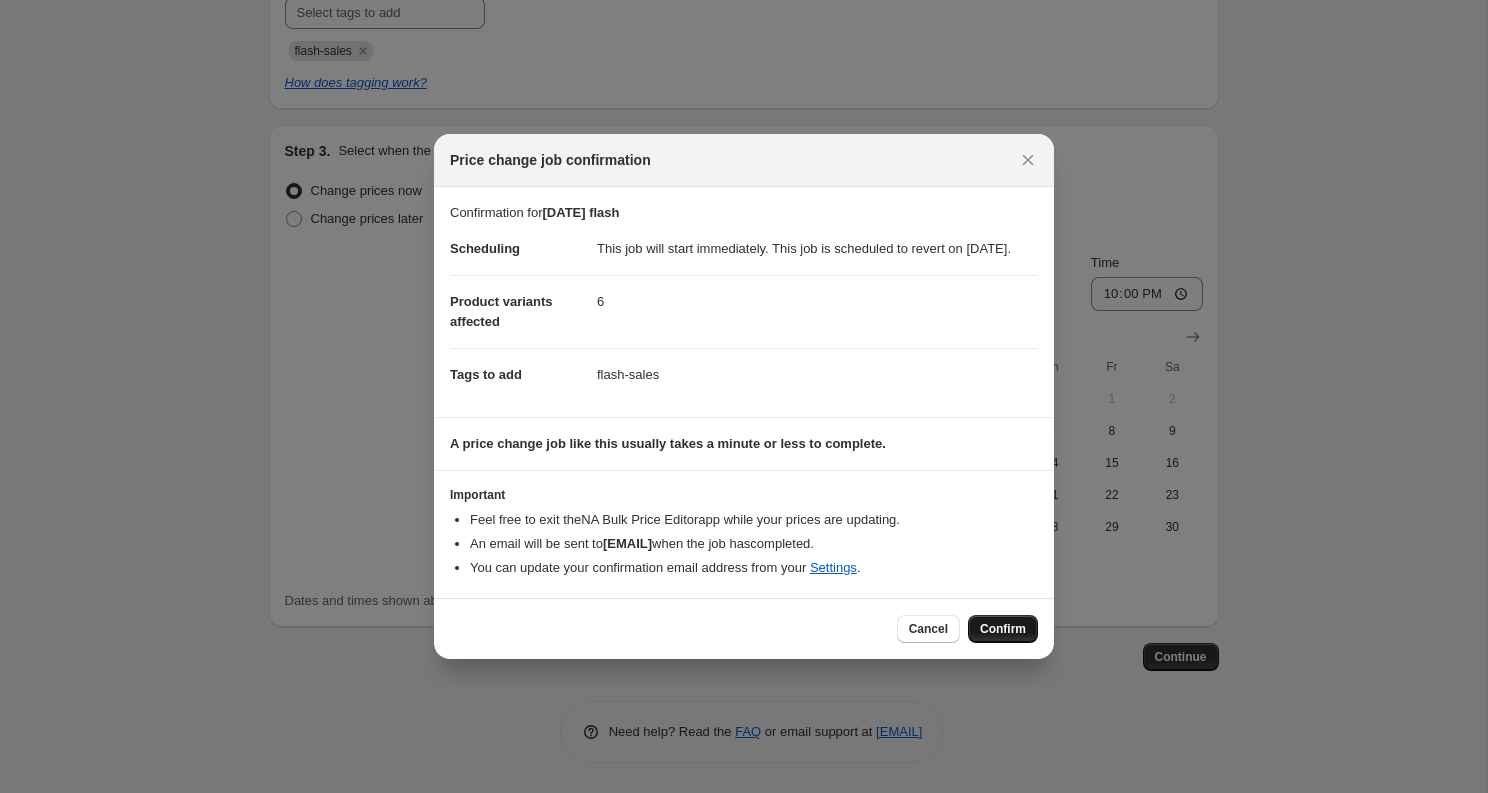 click on "Confirm" at bounding box center (1003, 629) 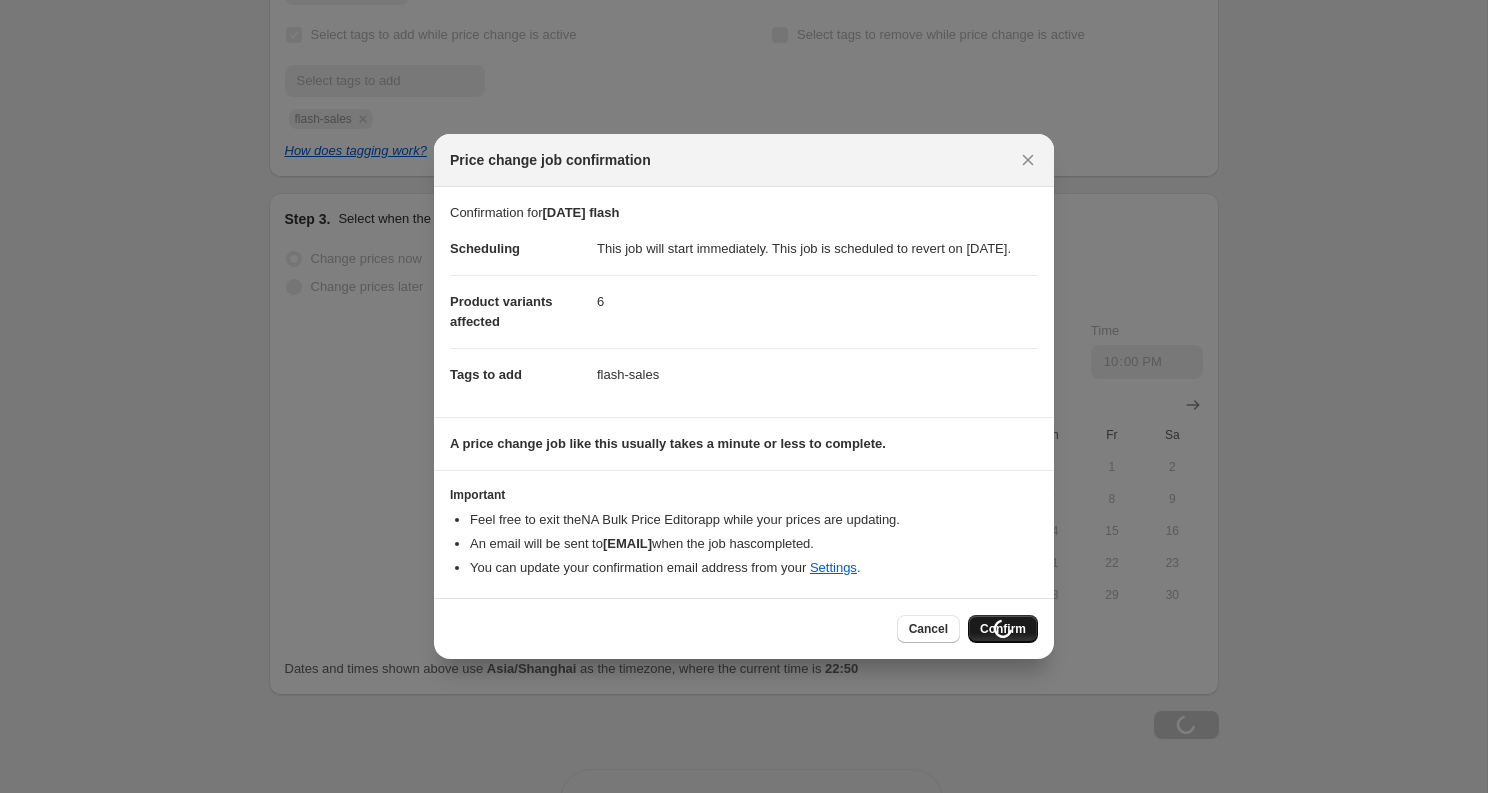 scroll, scrollTop: 688, scrollLeft: 0, axis: vertical 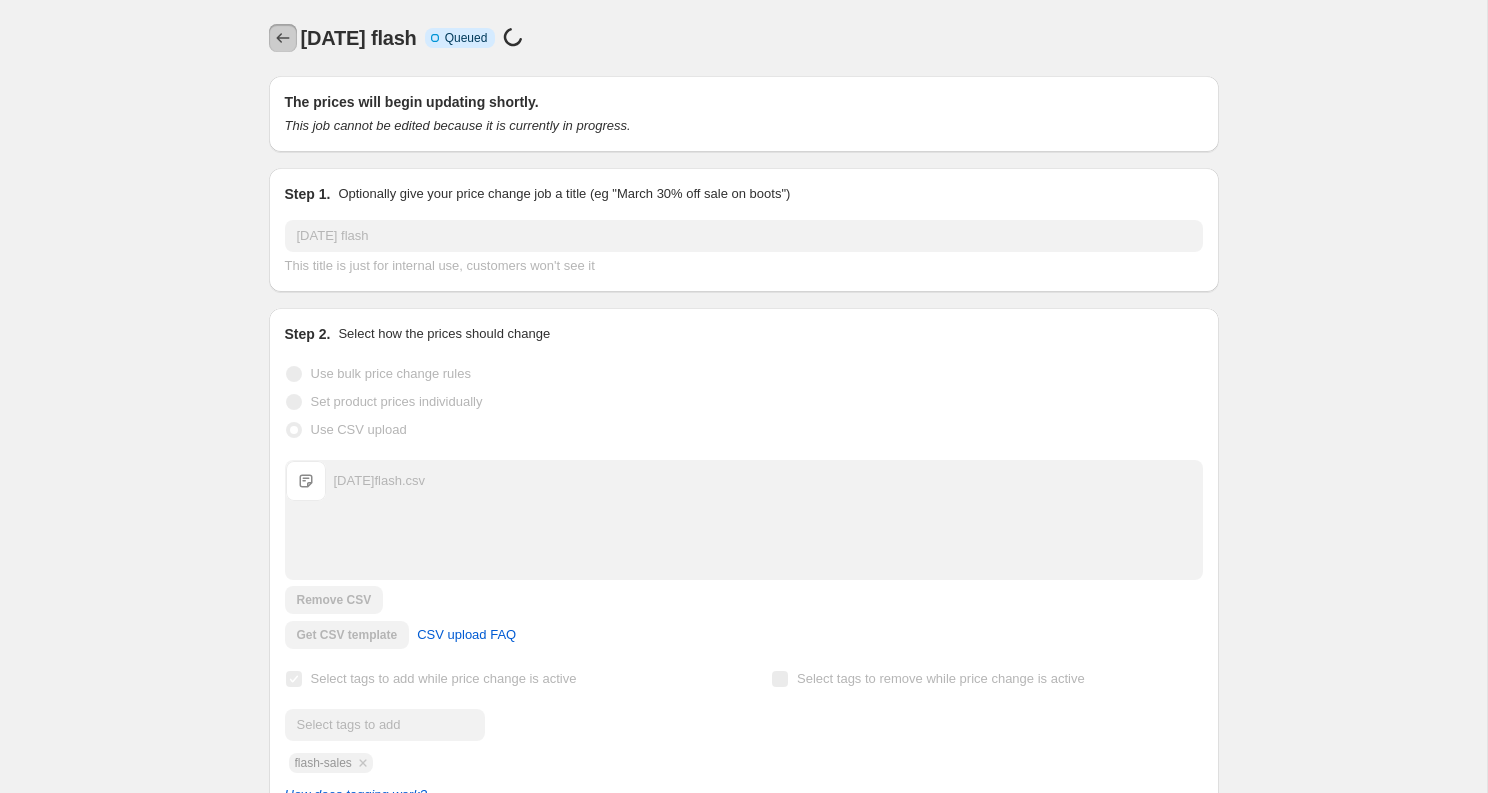 click 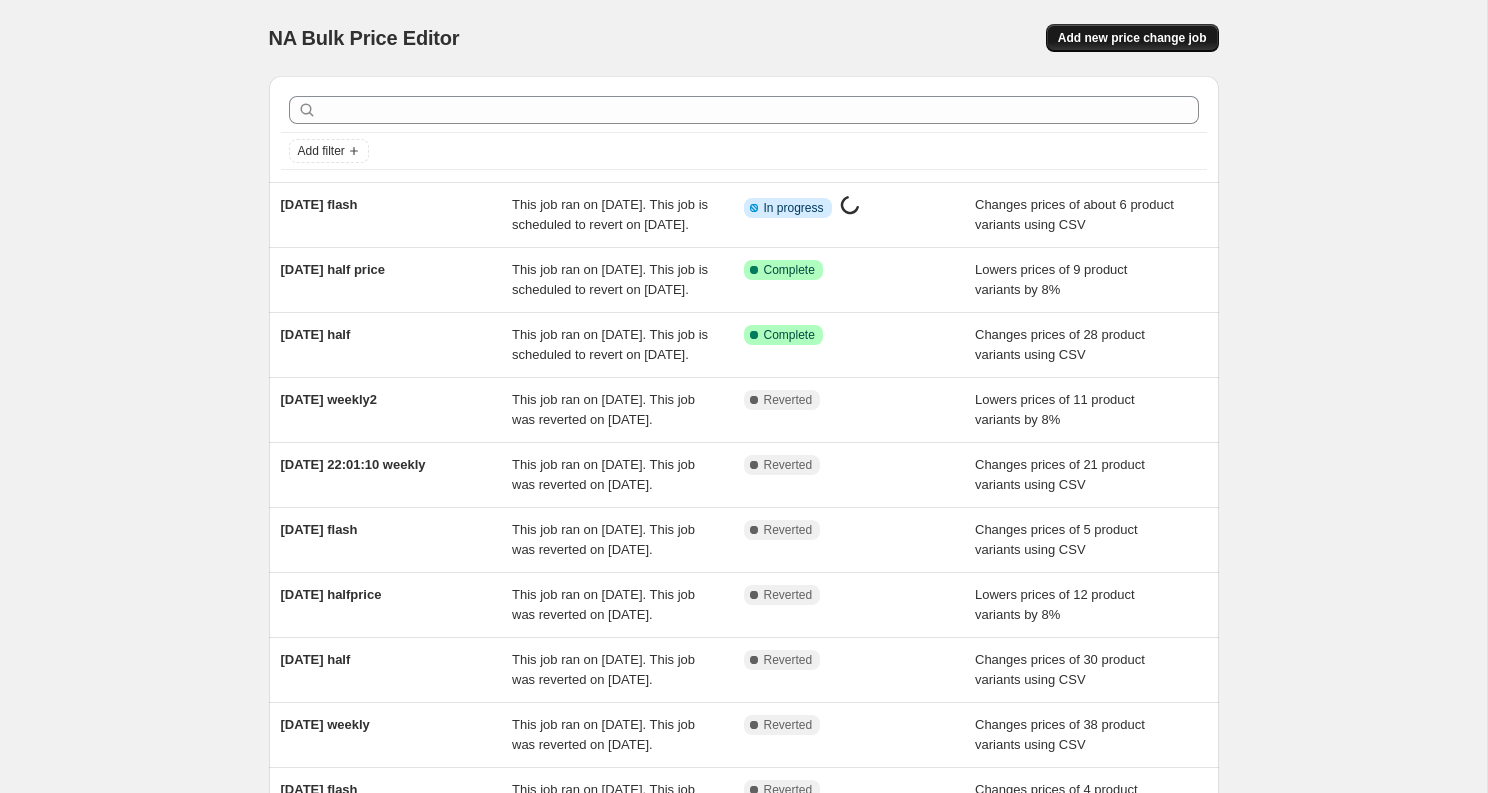 click on "Add new price change job" at bounding box center [1132, 38] 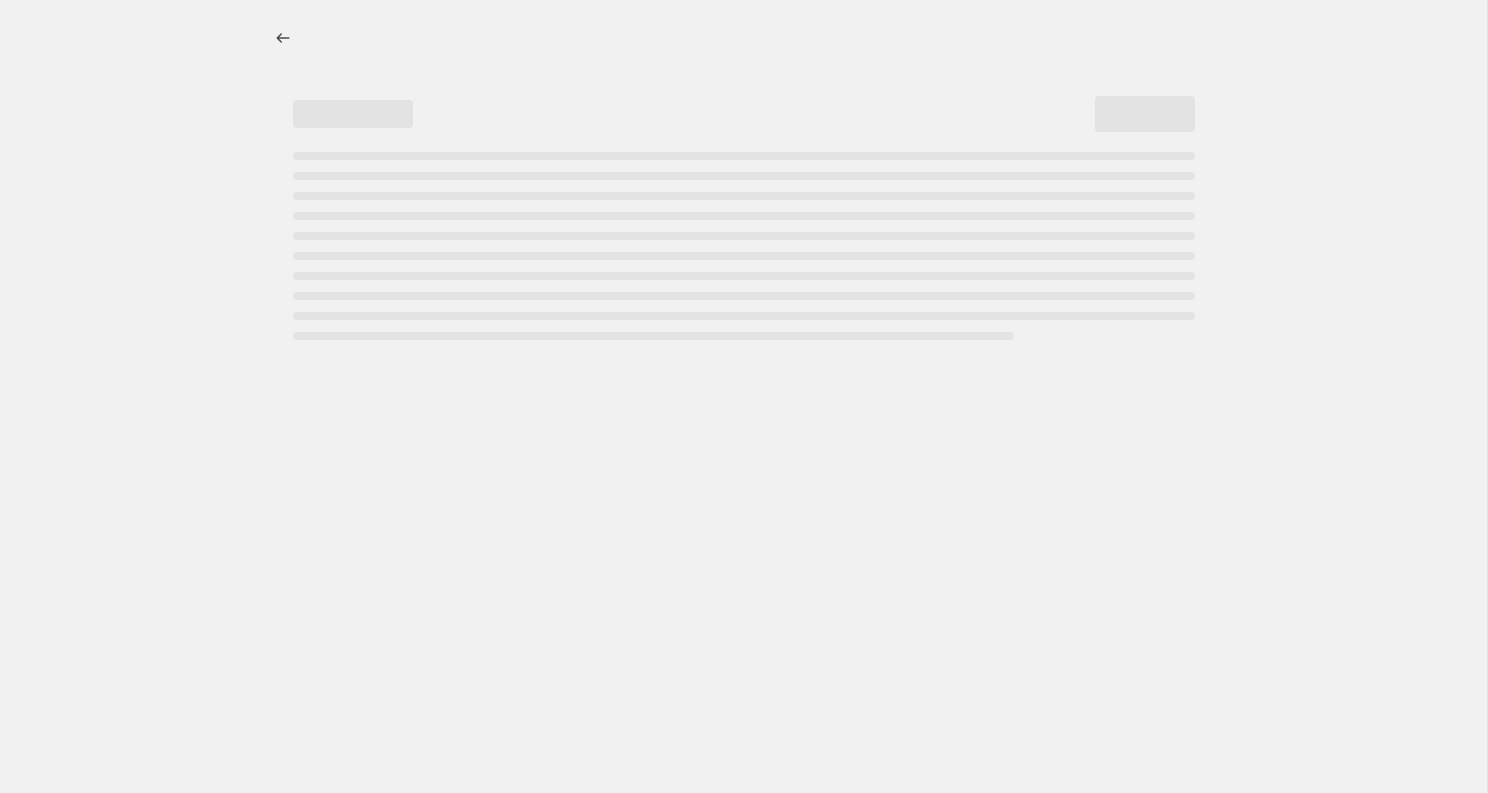 select on "percentage" 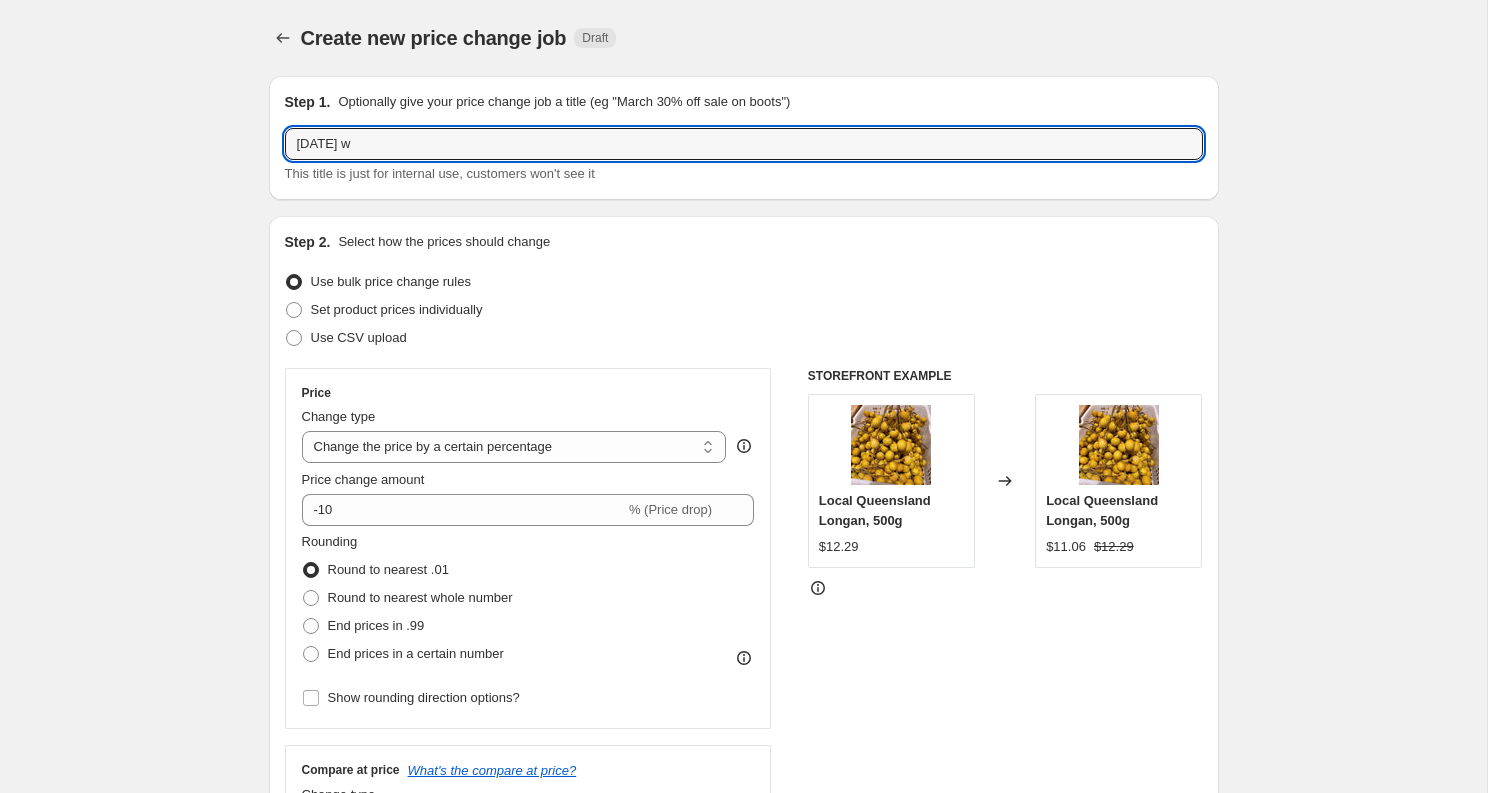 drag, startPoint x: 390, startPoint y: 144, endPoint x: 764, endPoint y: 161, distance: 374.38617 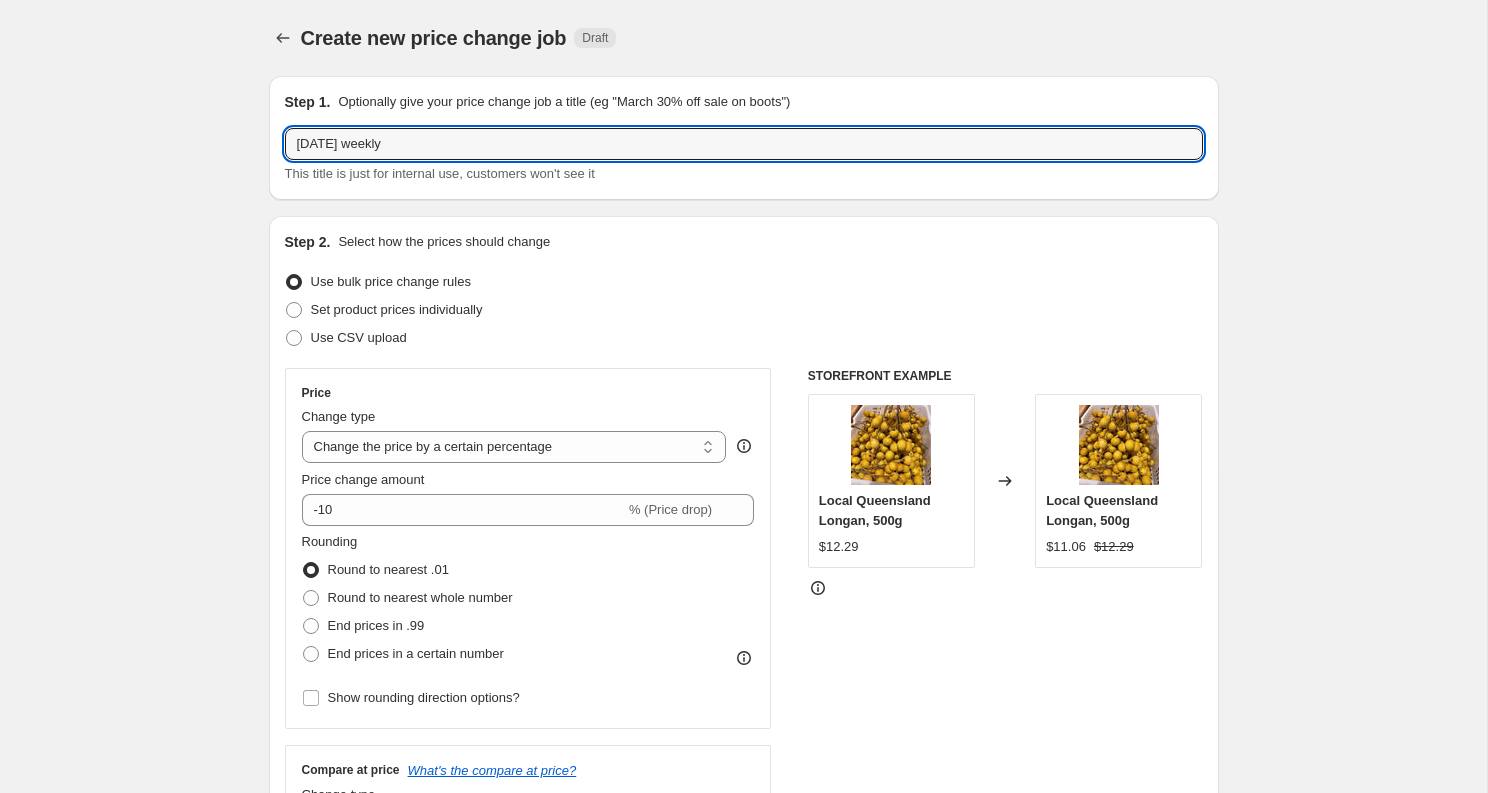 type on "[DATE] weekly" 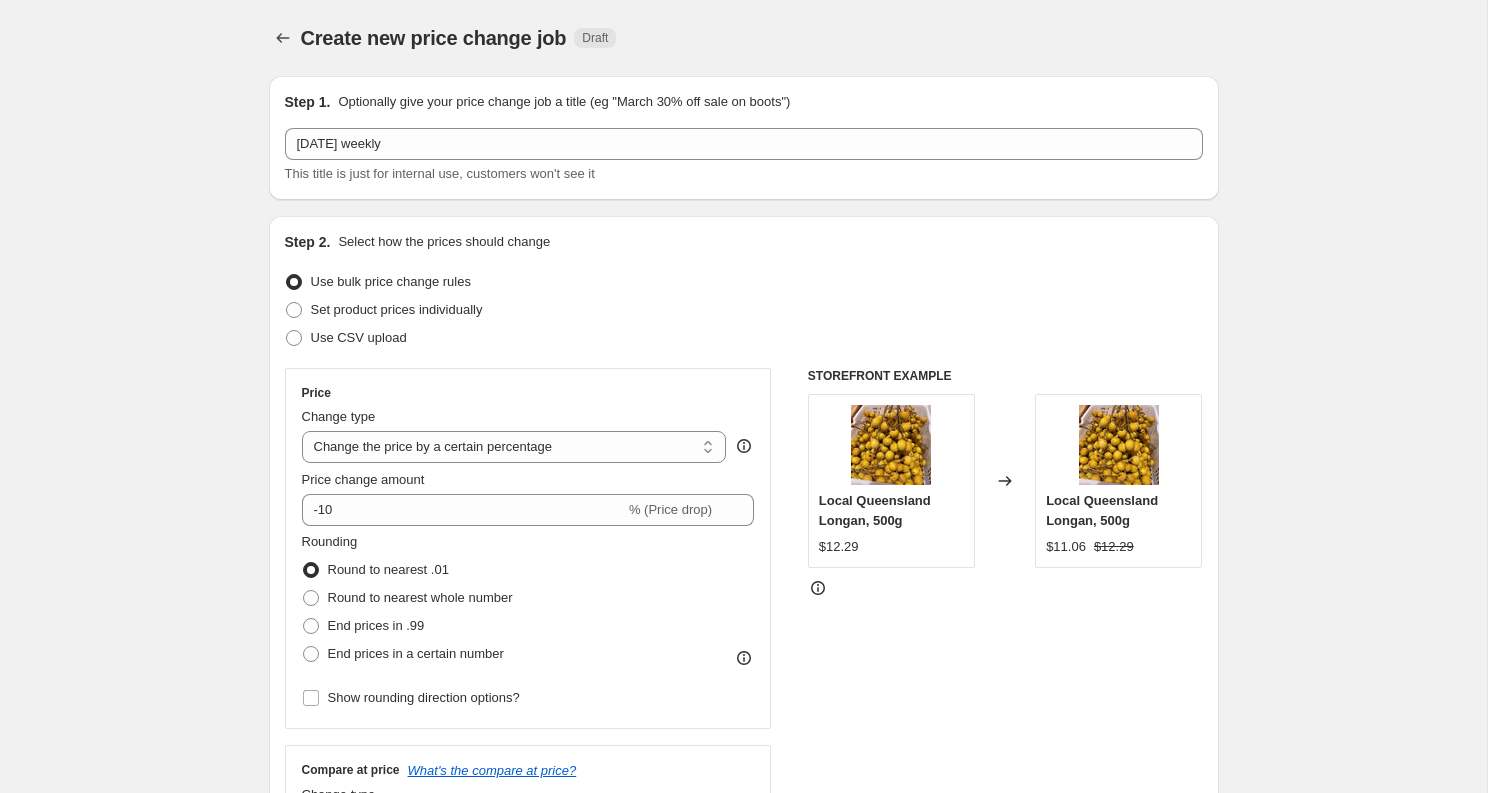 click on "Use CSV upload" at bounding box center [744, 338] 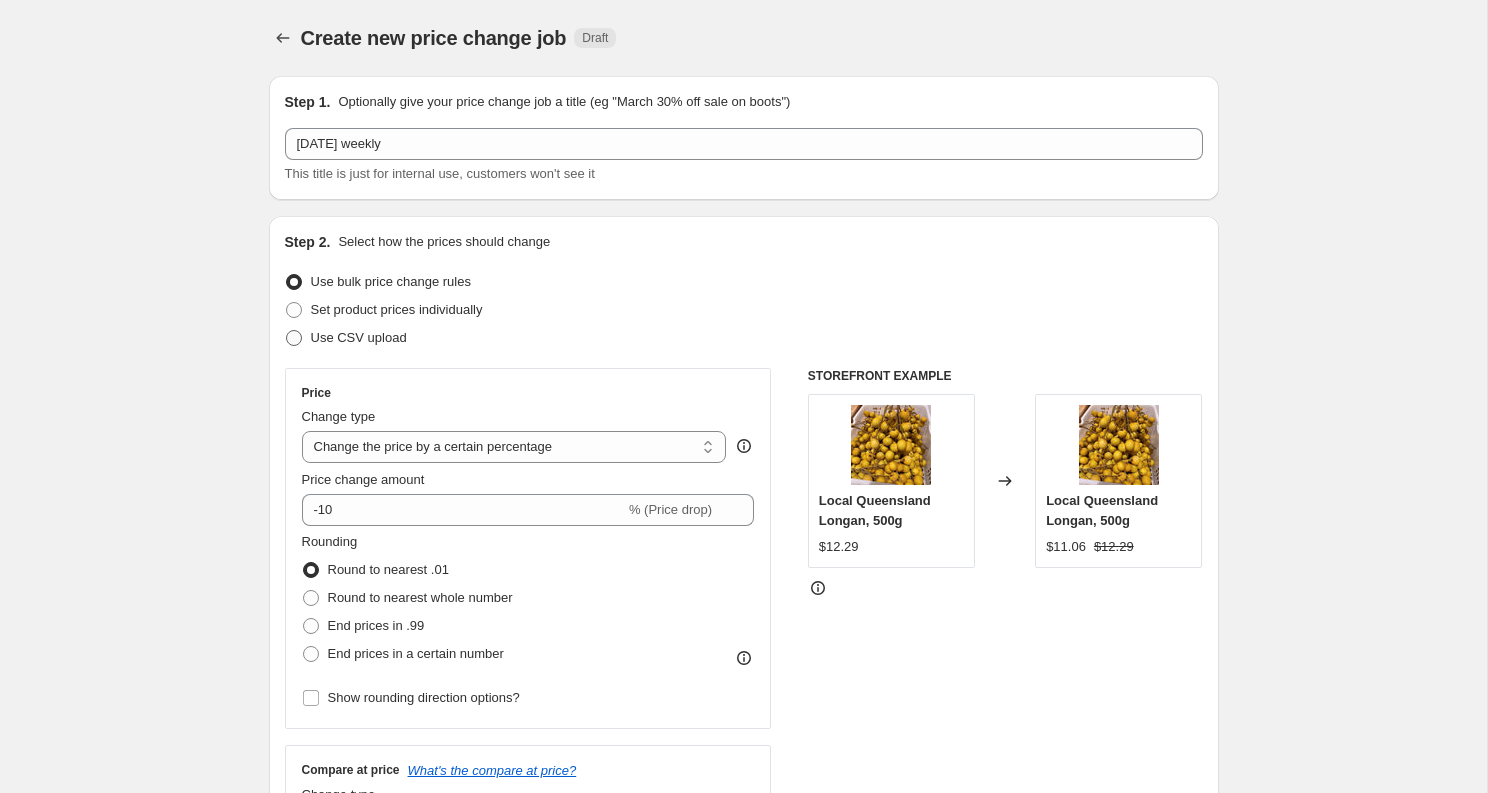 click on "Use CSV upload" at bounding box center (359, 337) 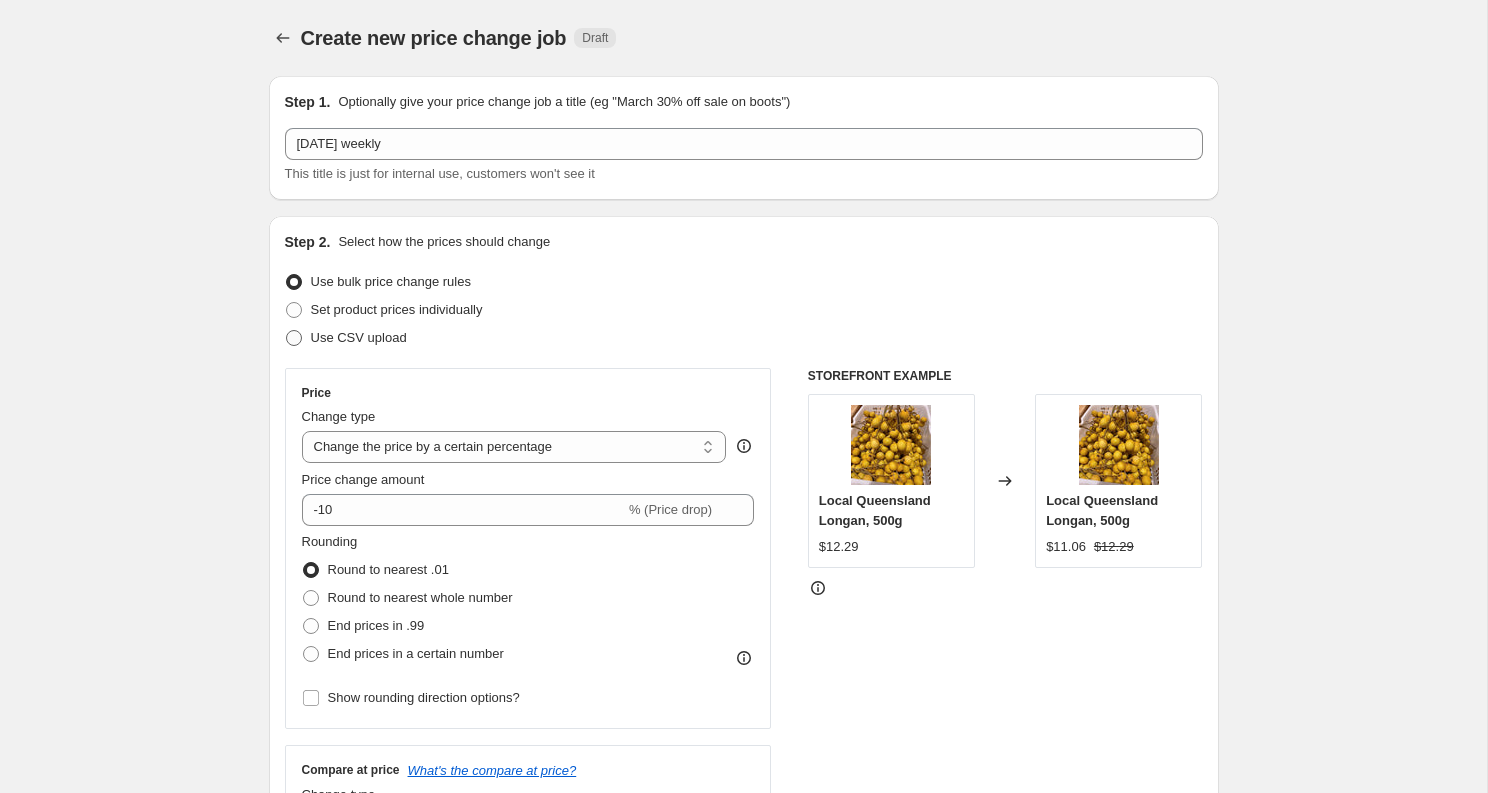 radio on "true" 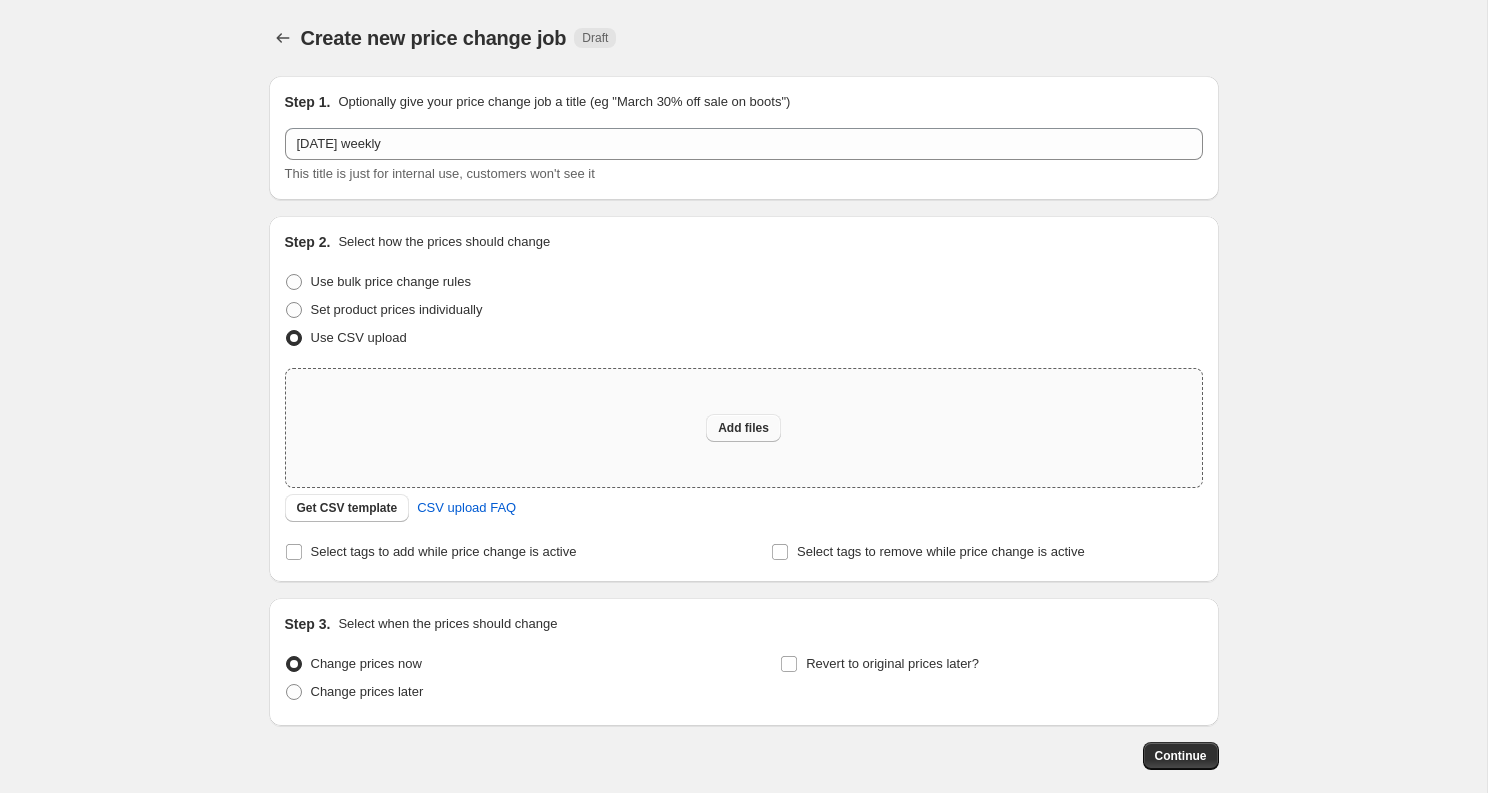 click on "Add files" at bounding box center [743, 428] 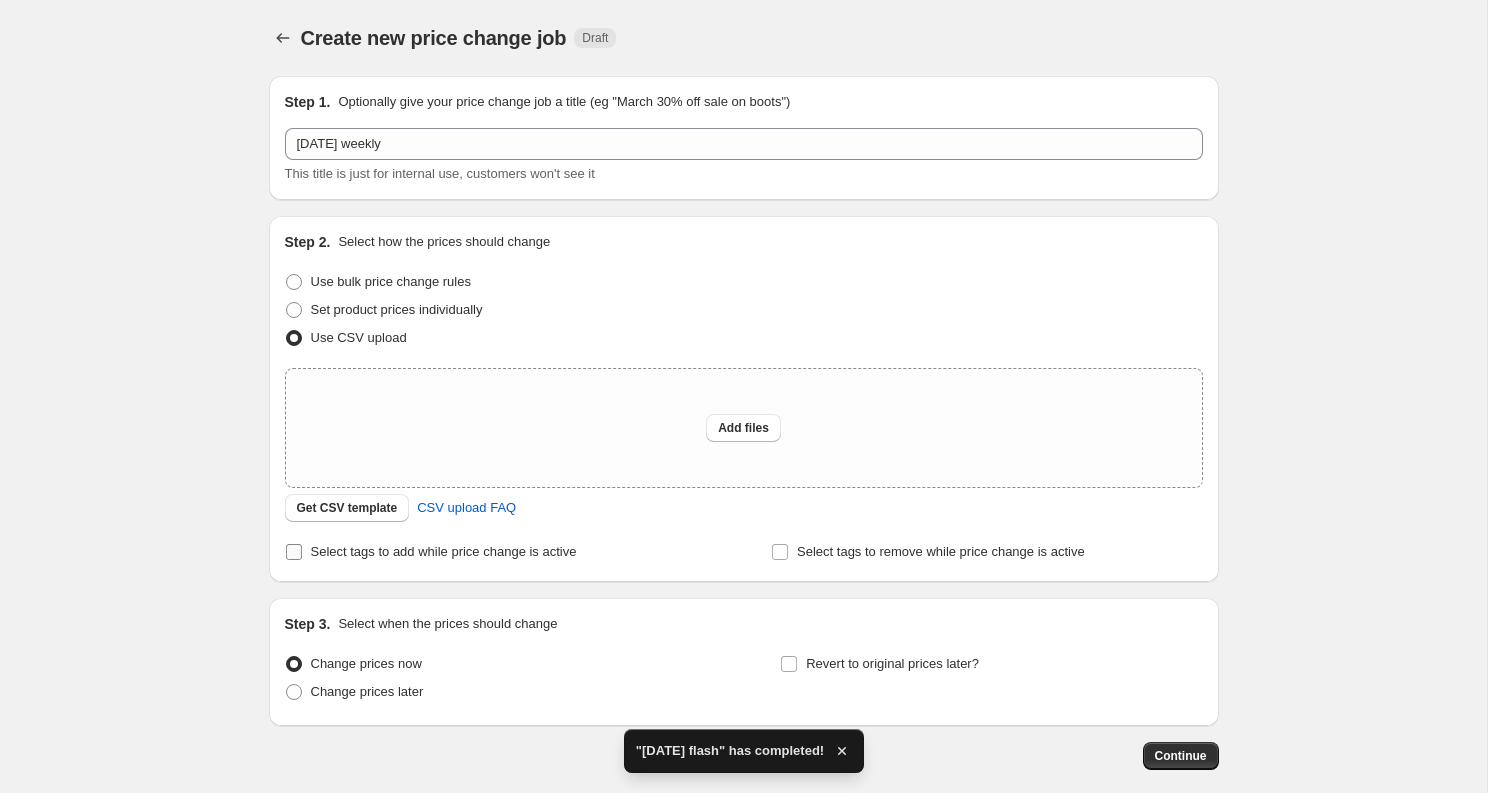 click on "Select tags to add while price change is active" at bounding box center (444, 551) 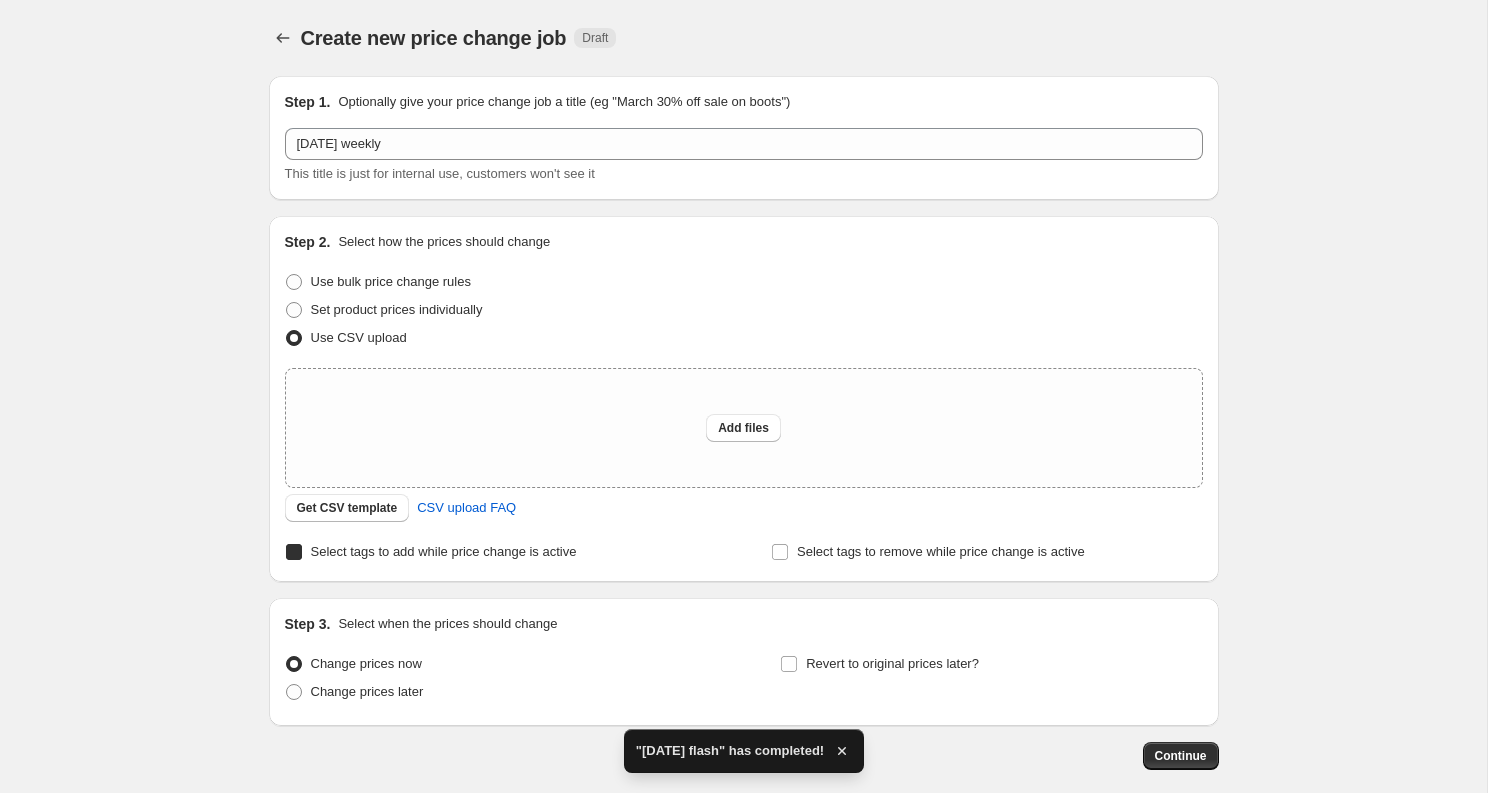 checkbox on "true" 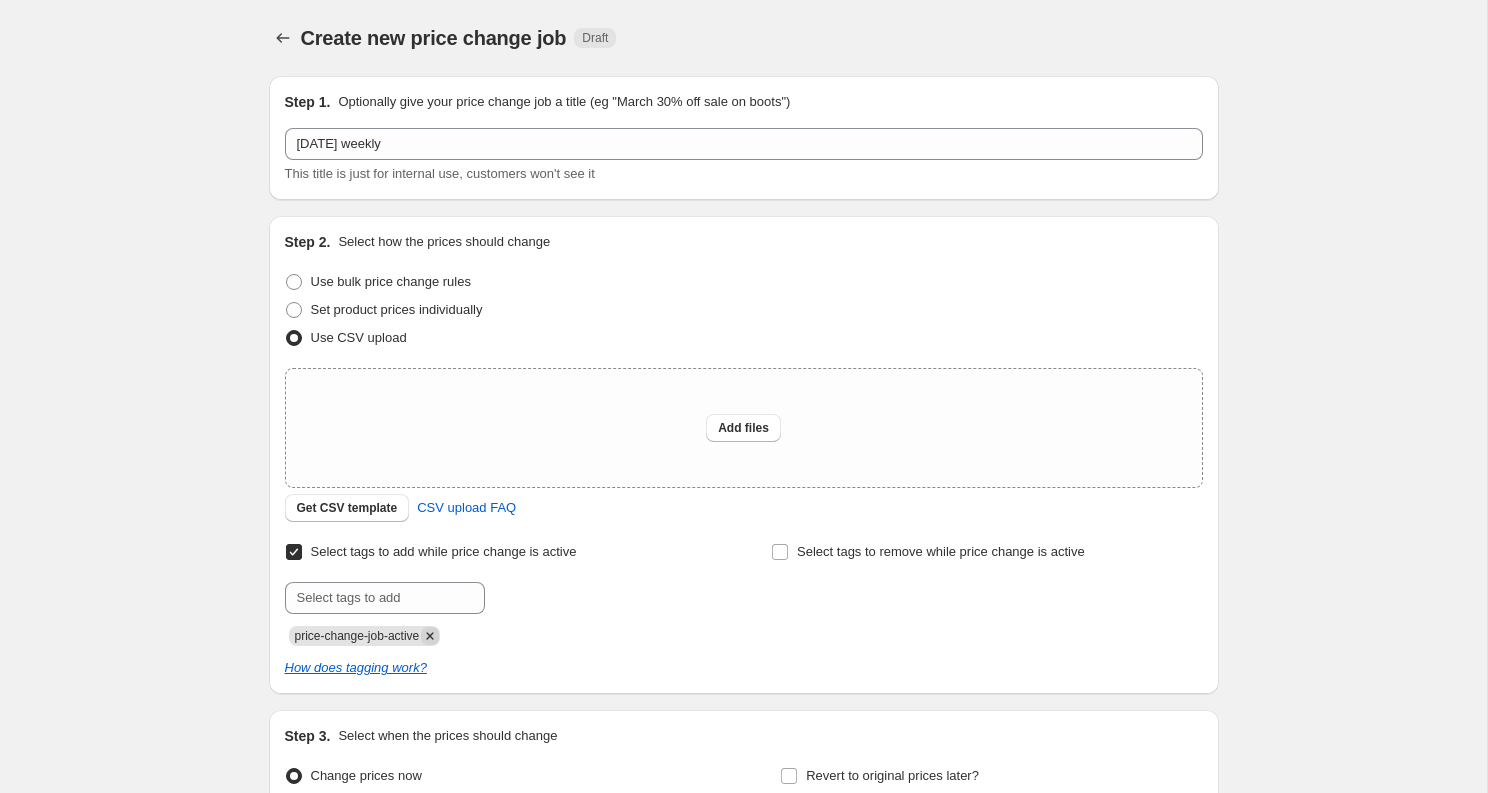 click 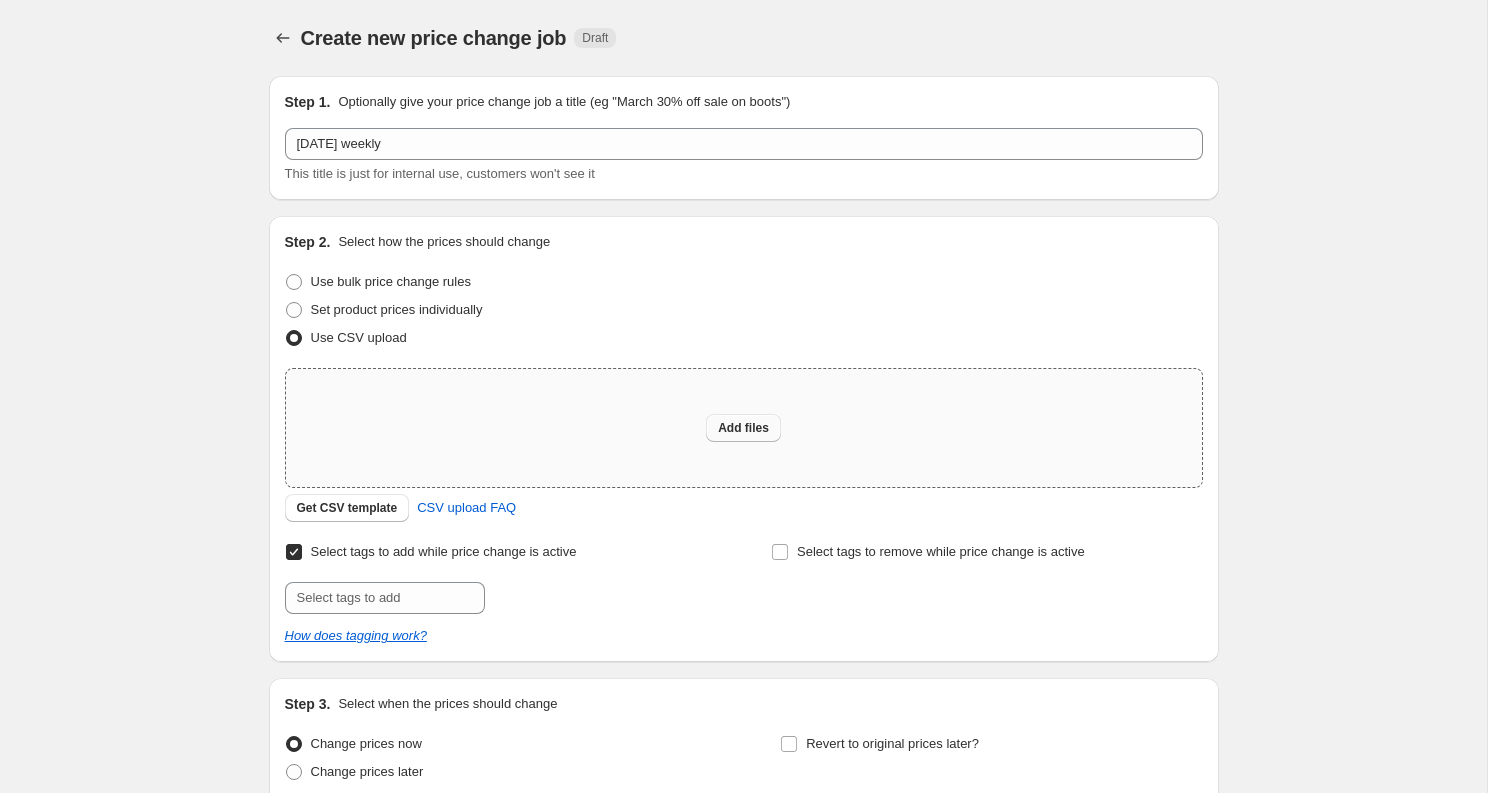 click on "Add files" at bounding box center [743, 428] 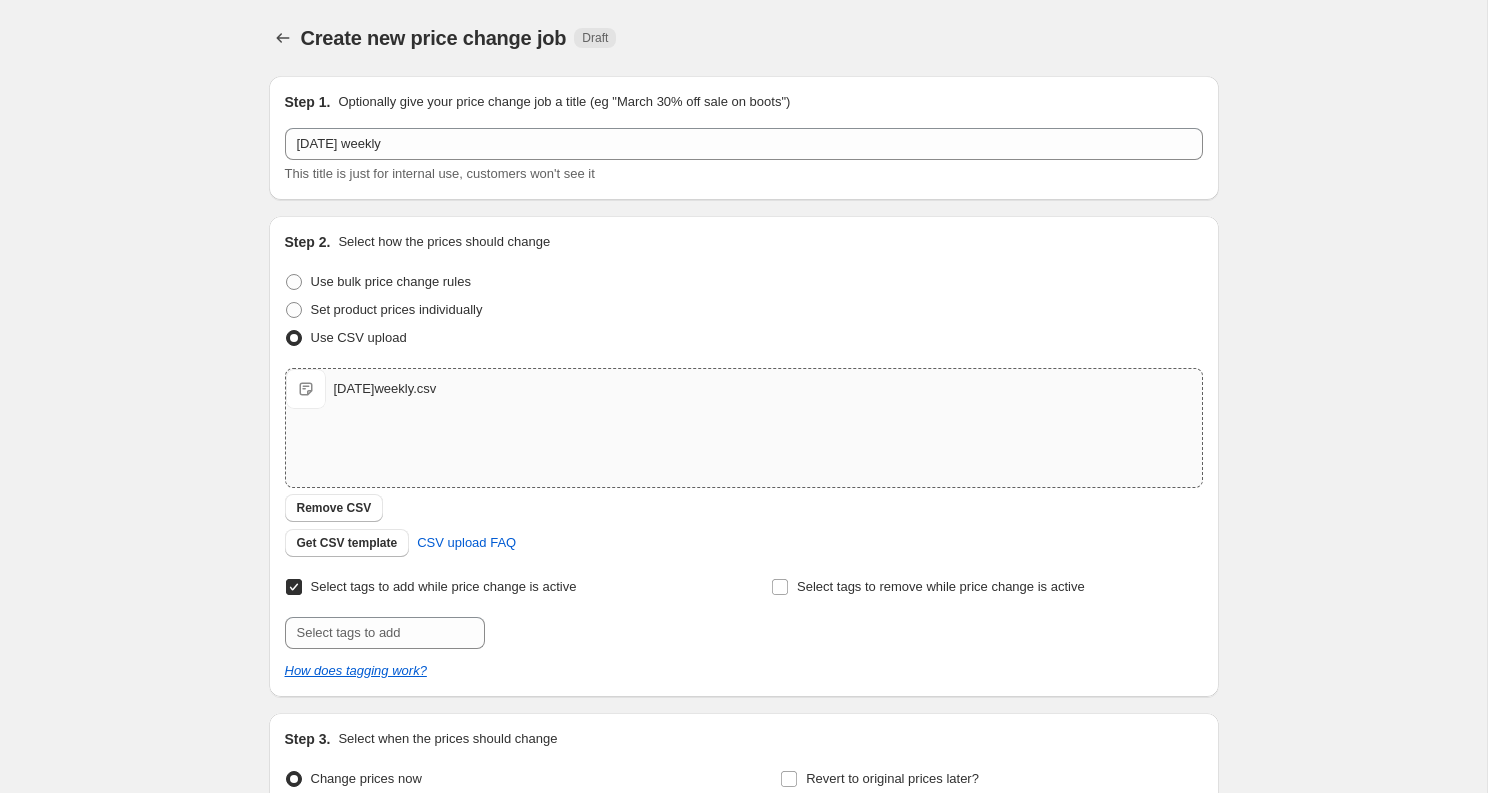 click on "Select tags to add while price change is active Submit" at bounding box center (500, 611) 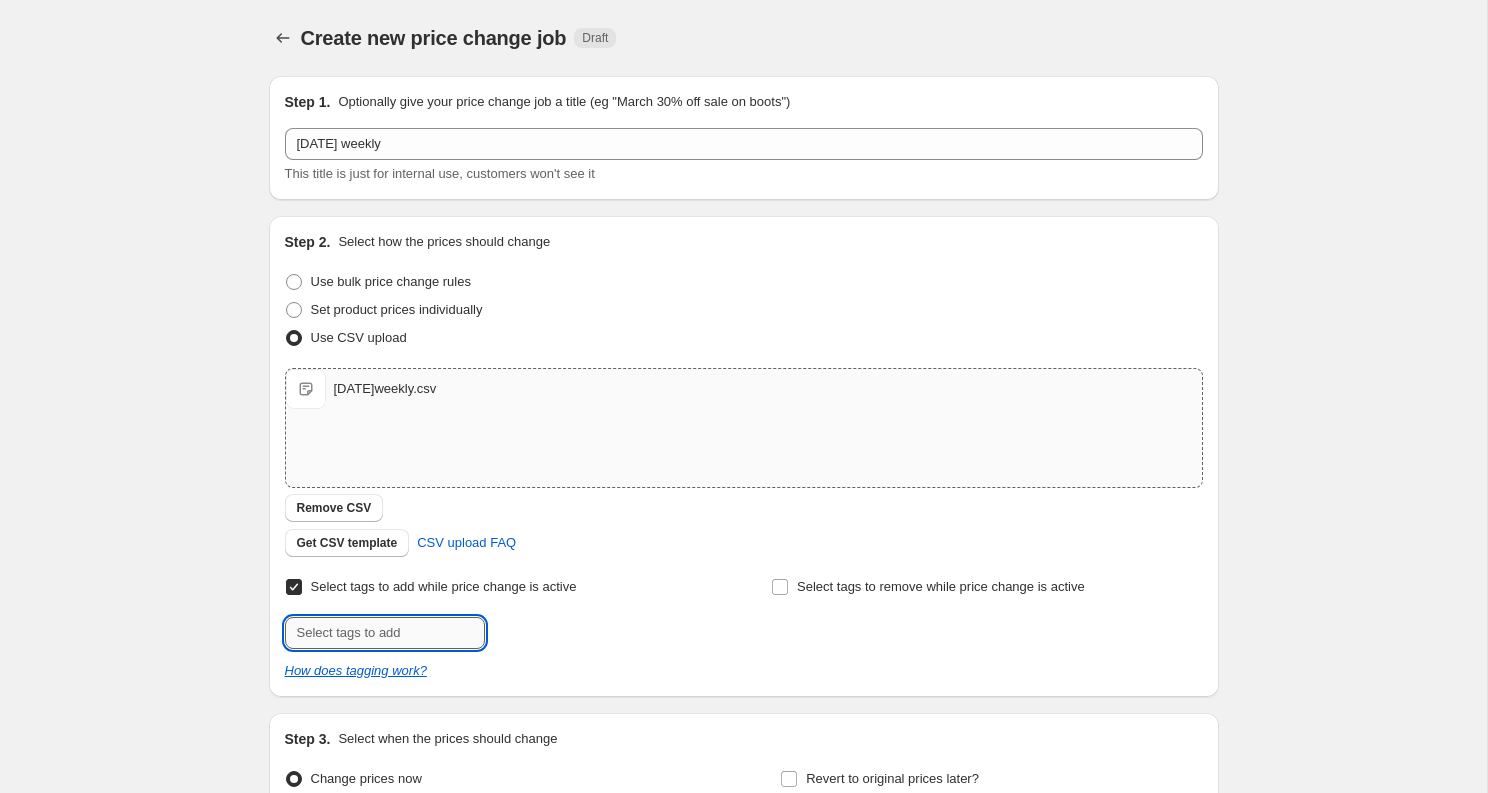 click at bounding box center (385, 633) 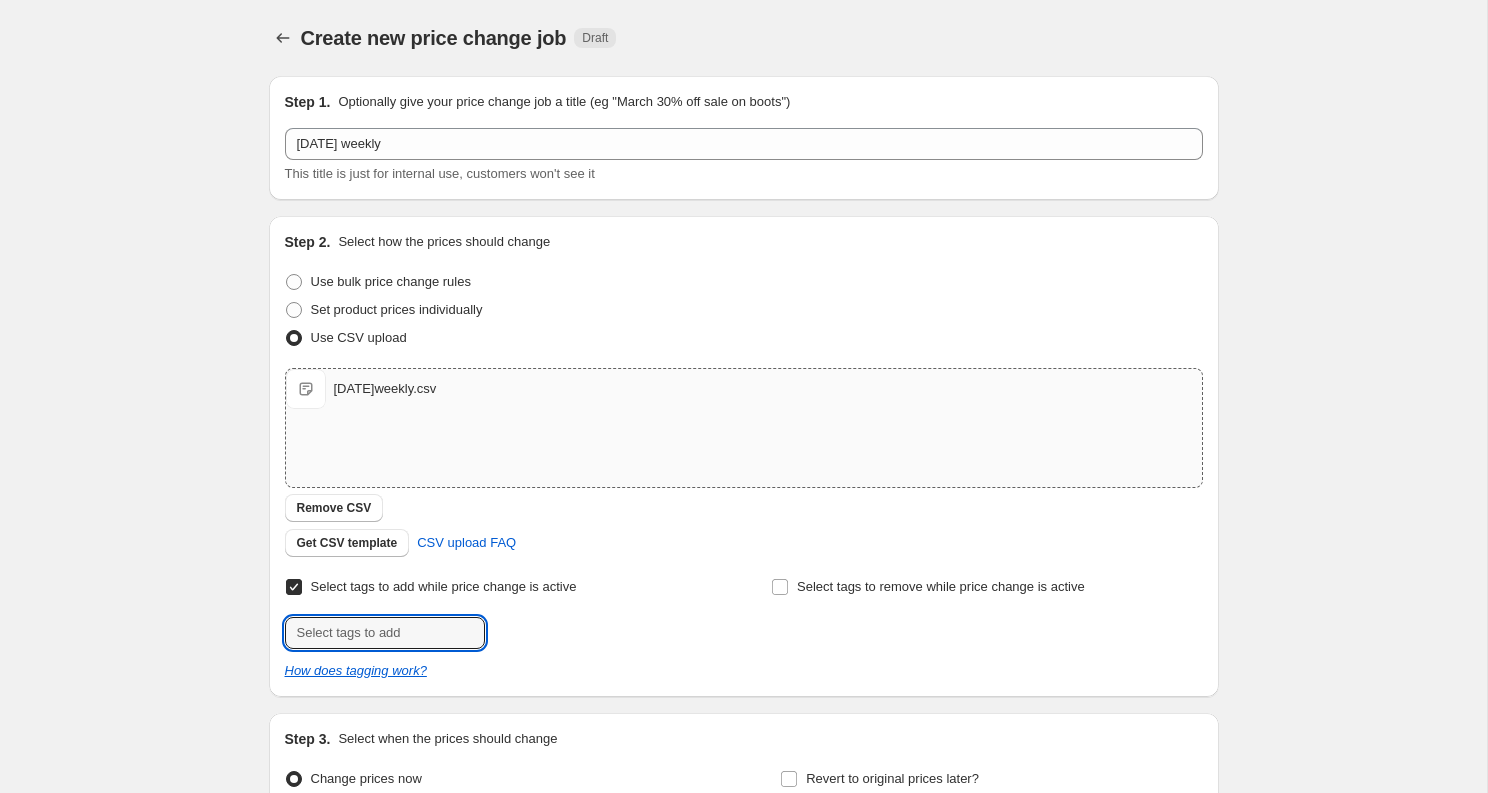 type on "weekly-special" 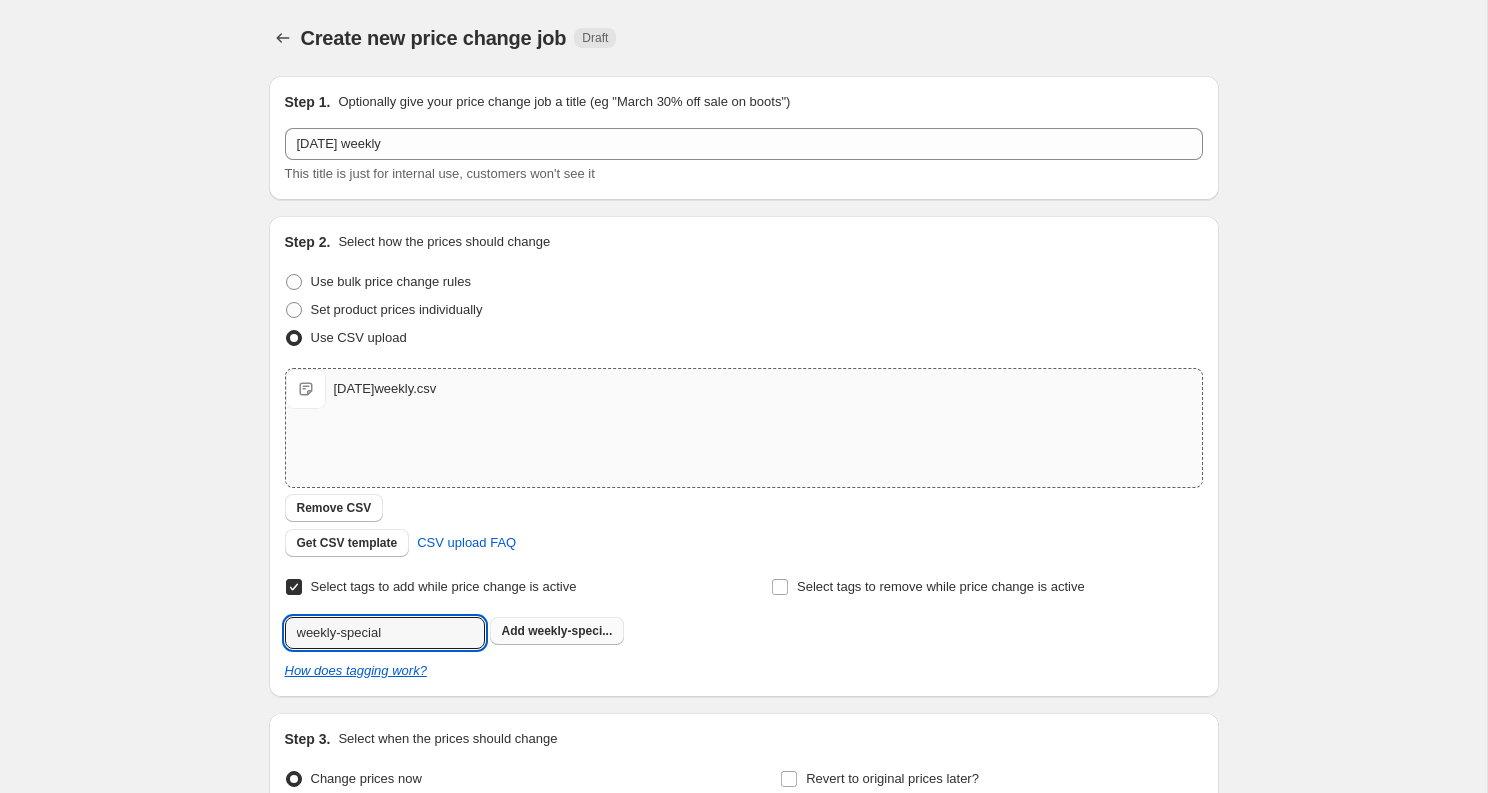 click on "Add   weekly-speci..." at bounding box center [557, 631] 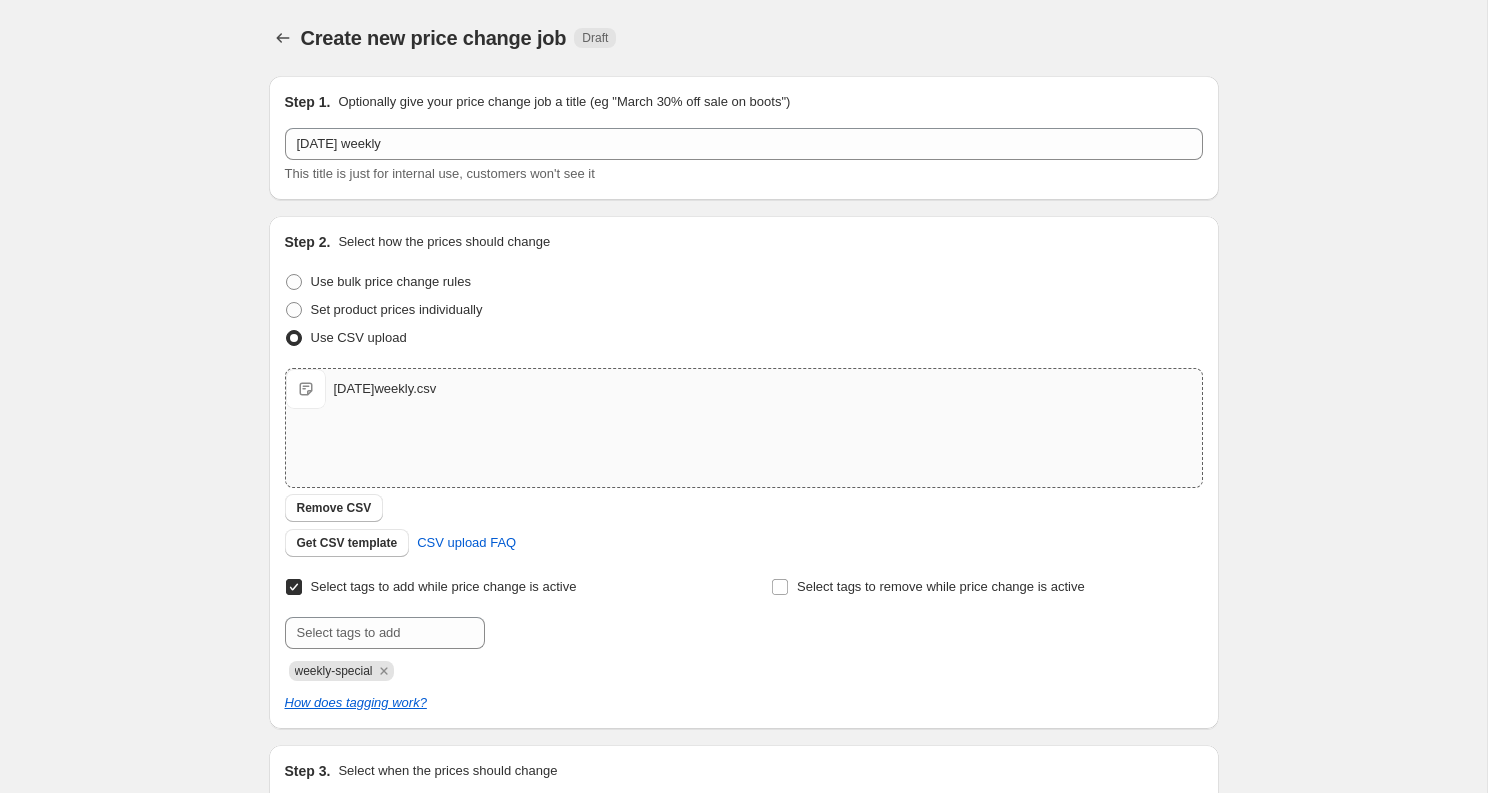 scroll, scrollTop: 246, scrollLeft: 0, axis: vertical 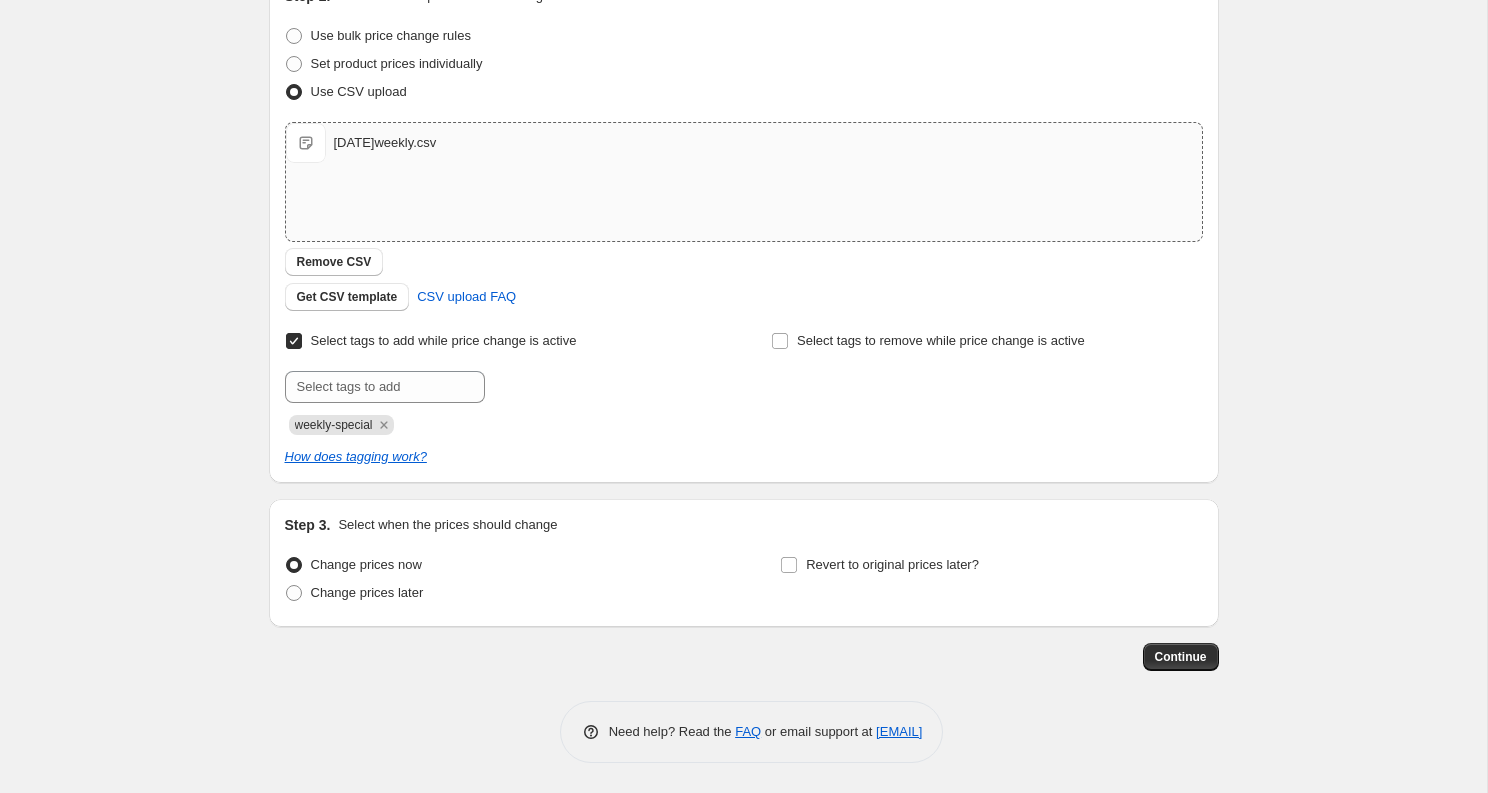click on "Step 3. Select when the prices should change Change prices now Change prices later Revert to original prices later?" at bounding box center (744, 563) 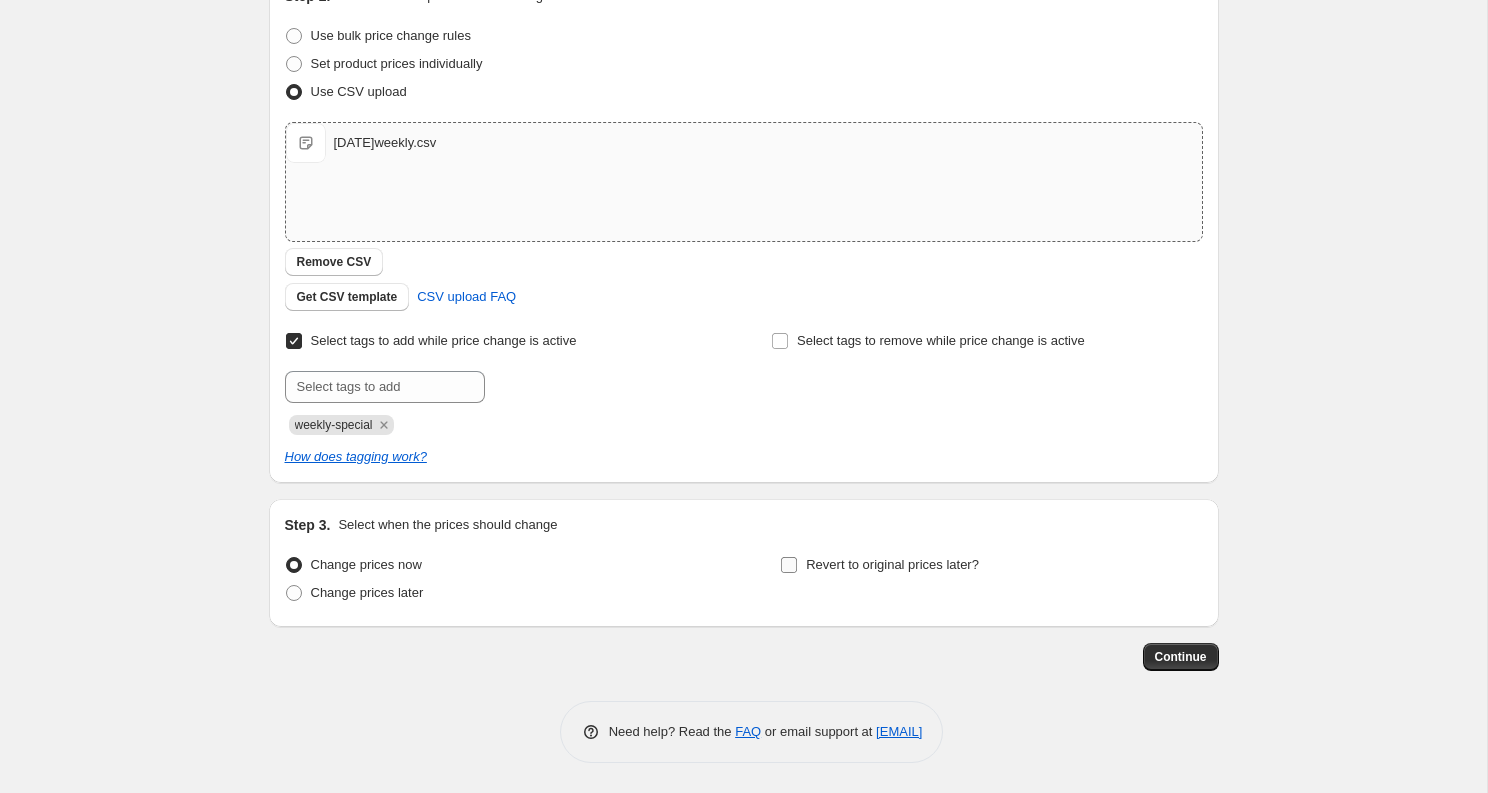 click on "Revert to original prices later?" at bounding box center (879, 565) 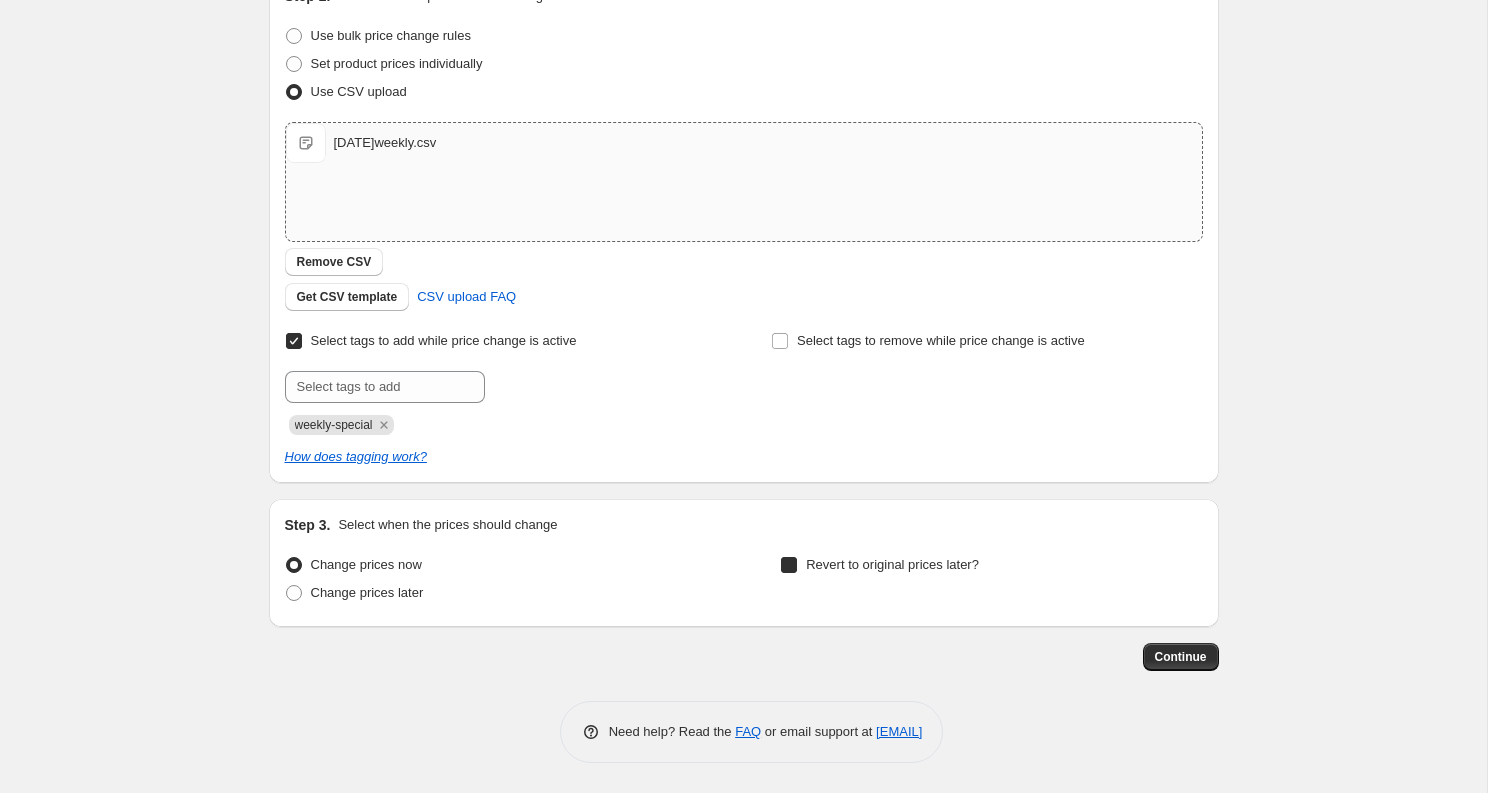 checkbox on "true" 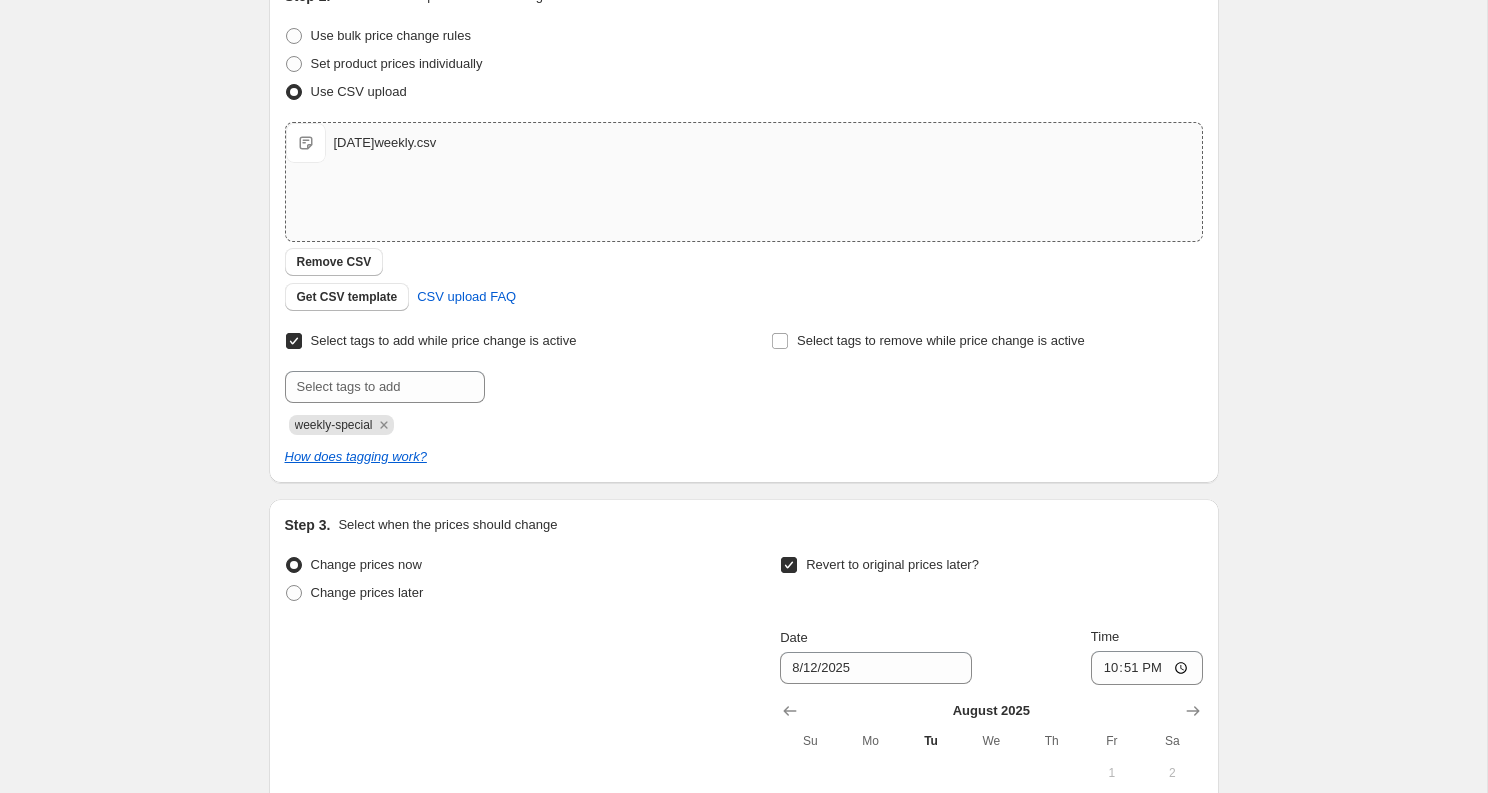 scroll, scrollTop: 620, scrollLeft: 0, axis: vertical 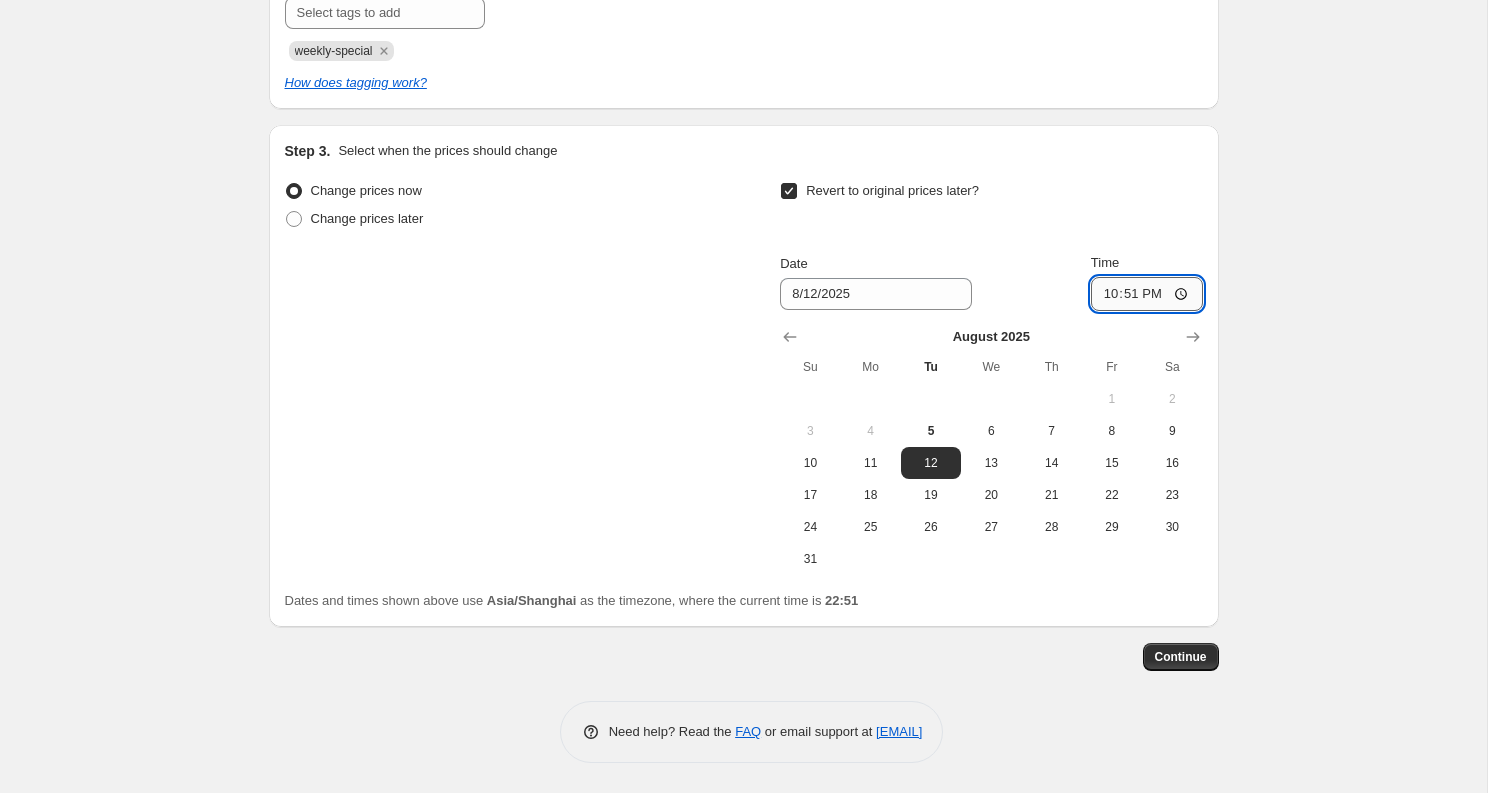click on "22:51" at bounding box center (1147, 294) 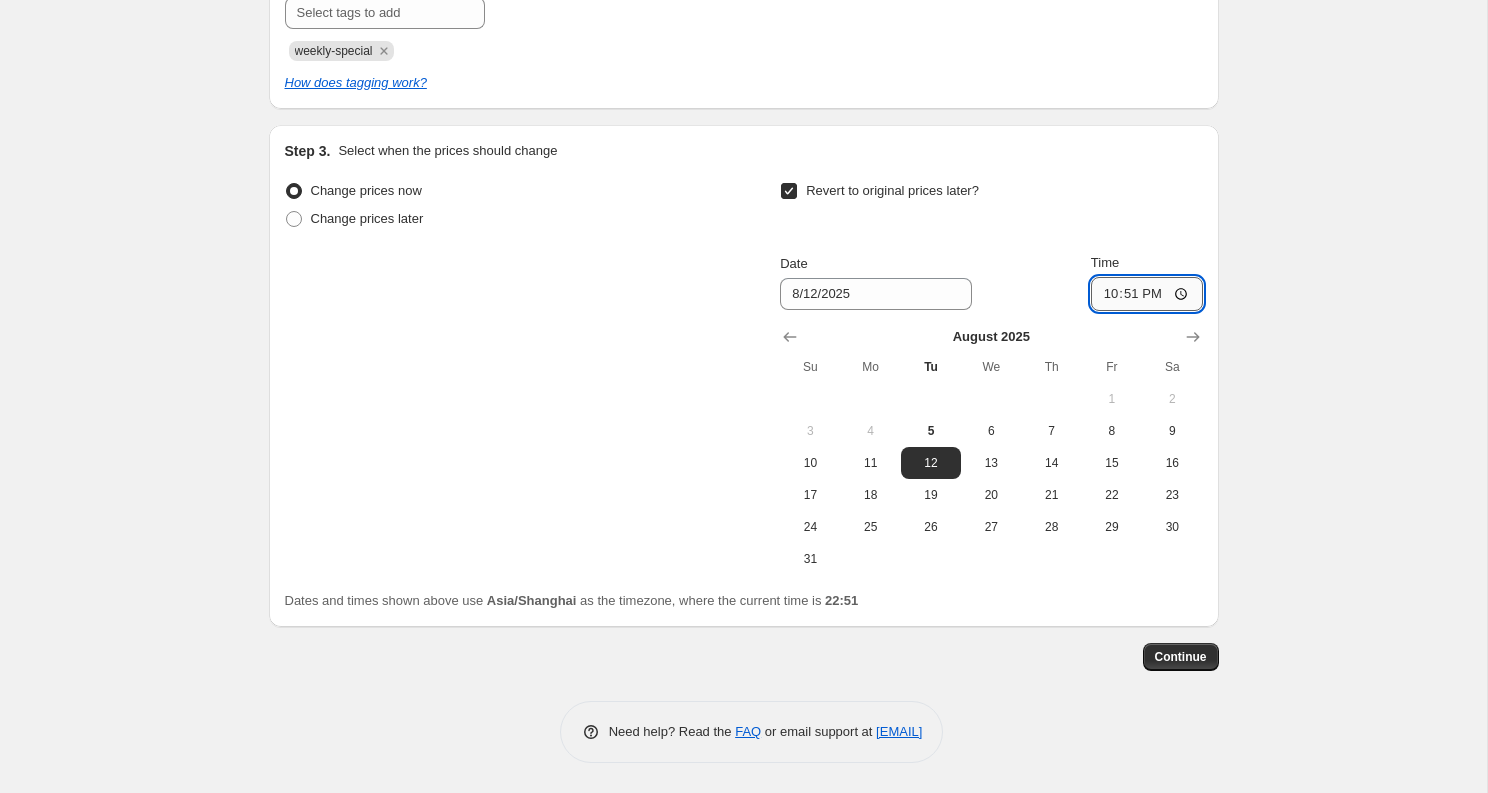 type on "22:00" 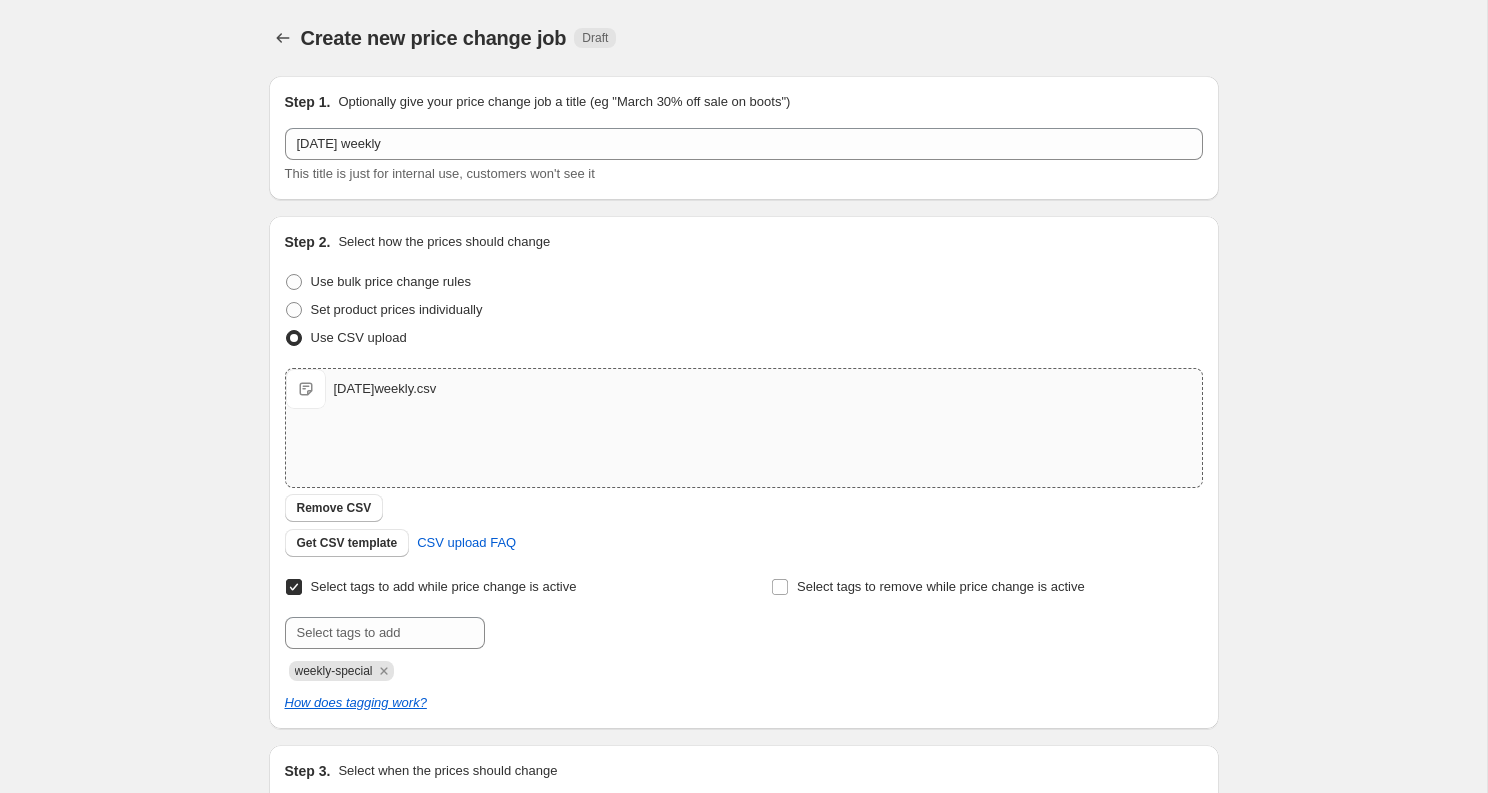 scroll, scrollTop: 620, scrollLeft: 0, axis: vertical 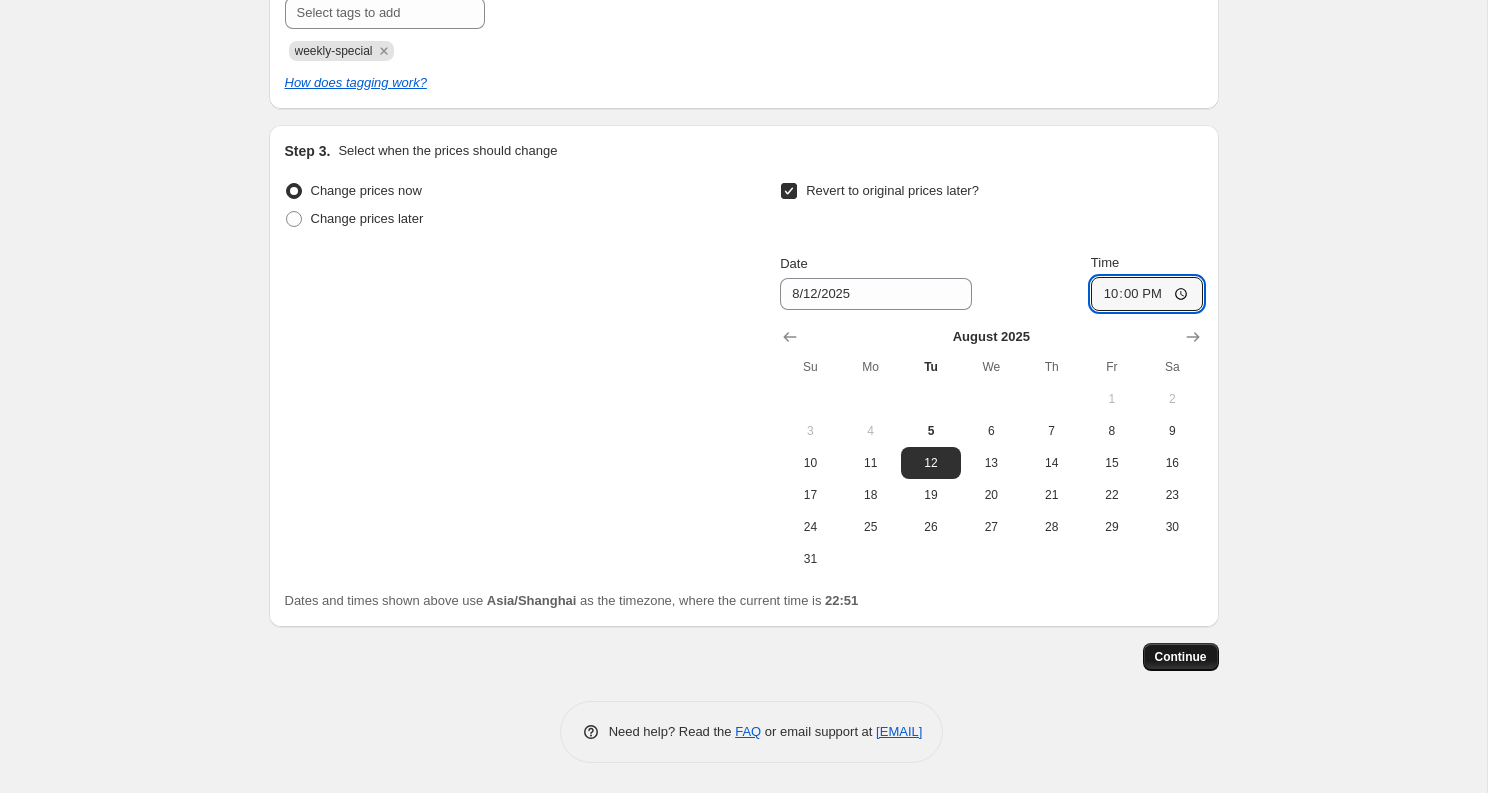 click on "Continue" at bounding box center (1181, 657) 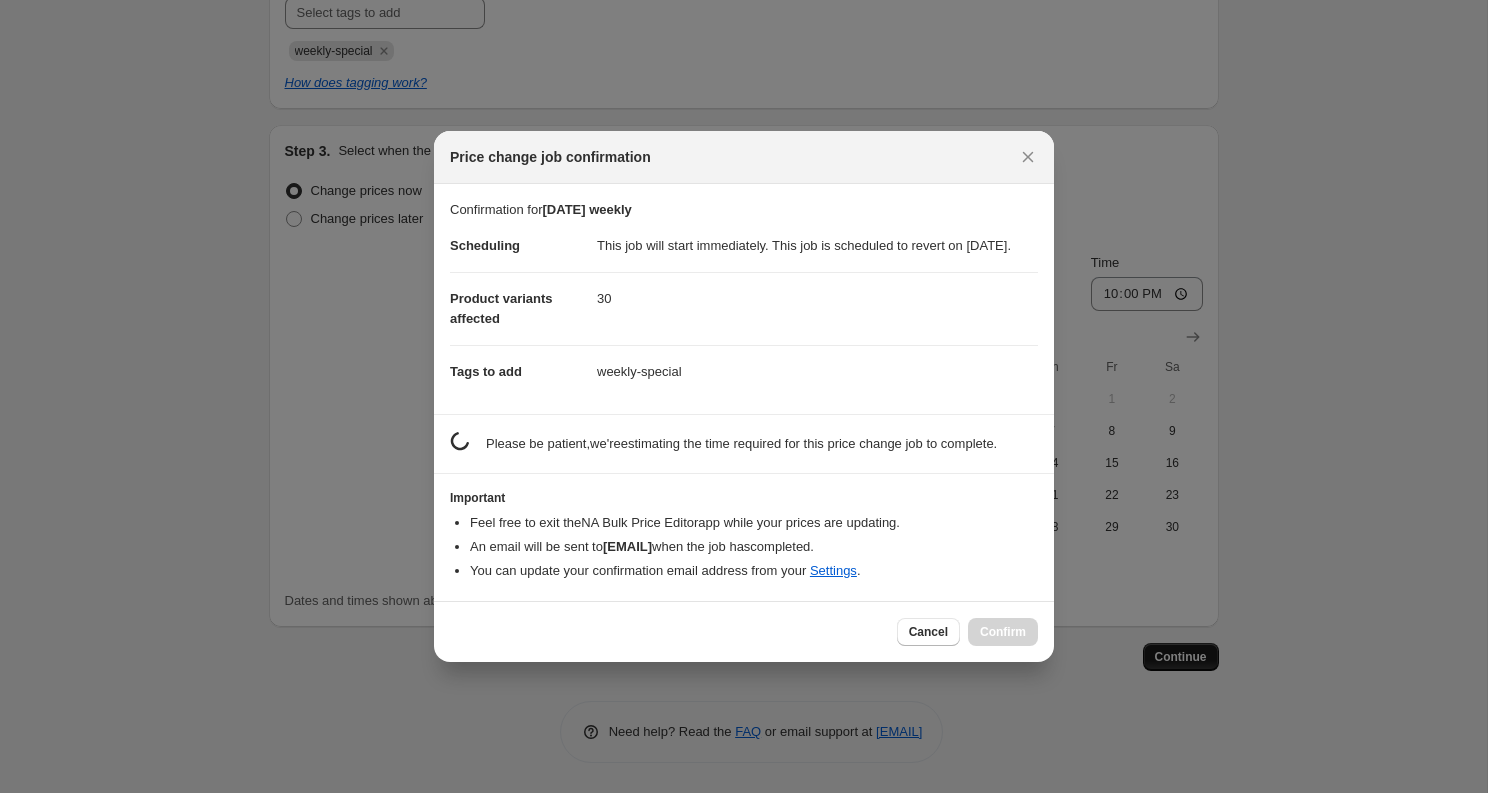 scroll, scrollTop: 0, scrollLeft: 0, axis: both 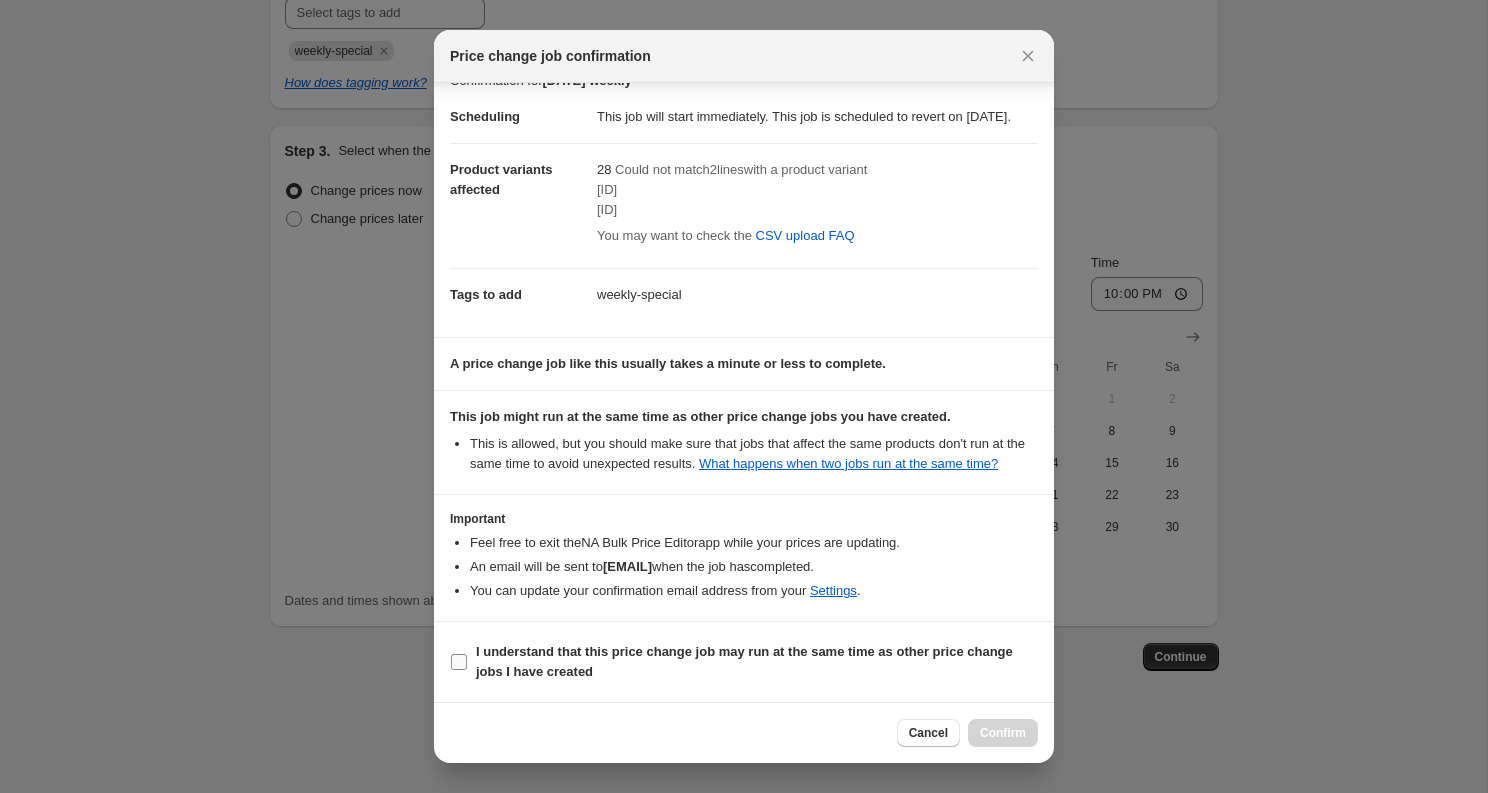 click on "I understand that this price change job may run at the same time as other price change jobs I have created" at bounding box center (744, 661) 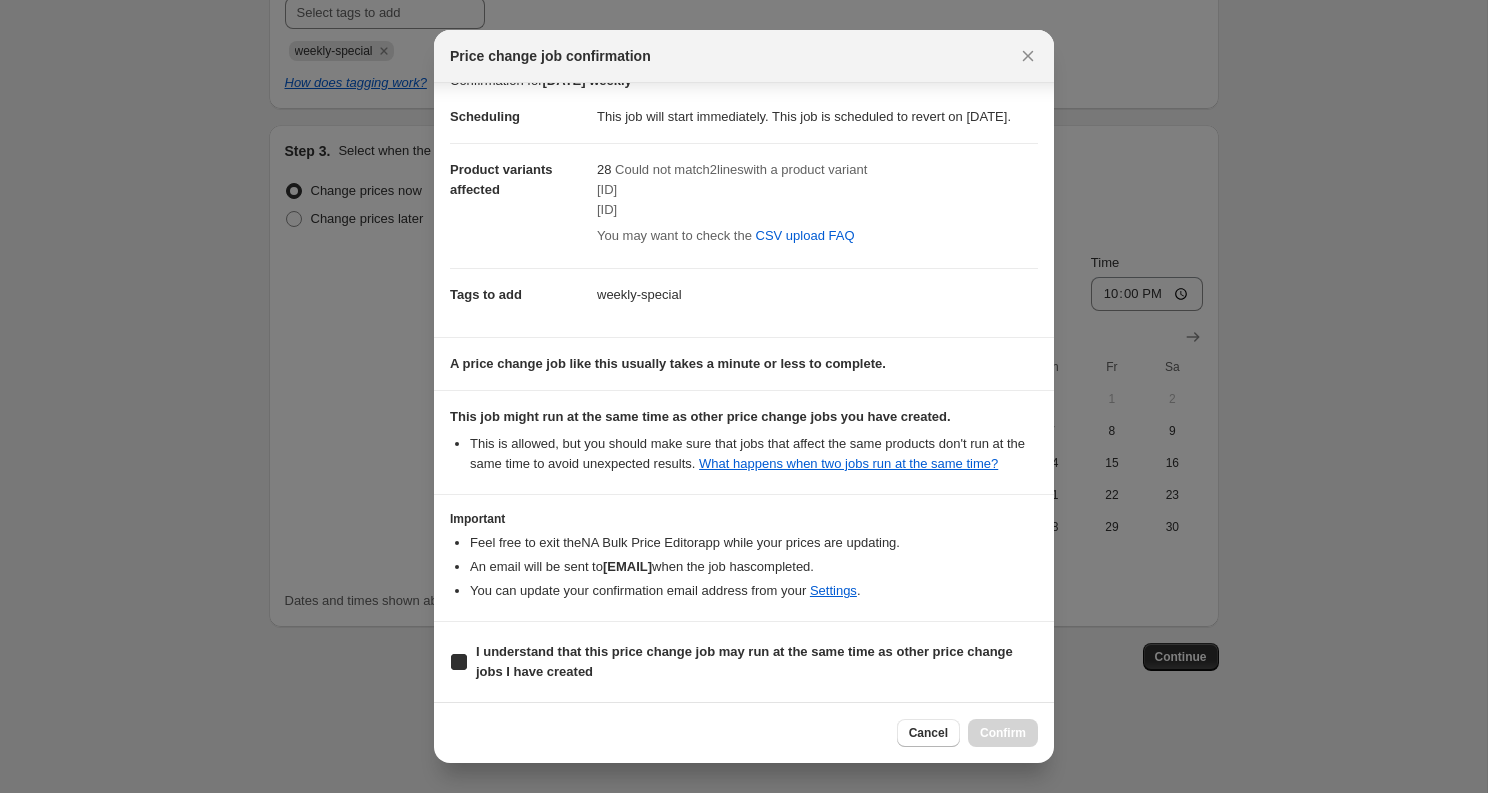 checkbox on "true" 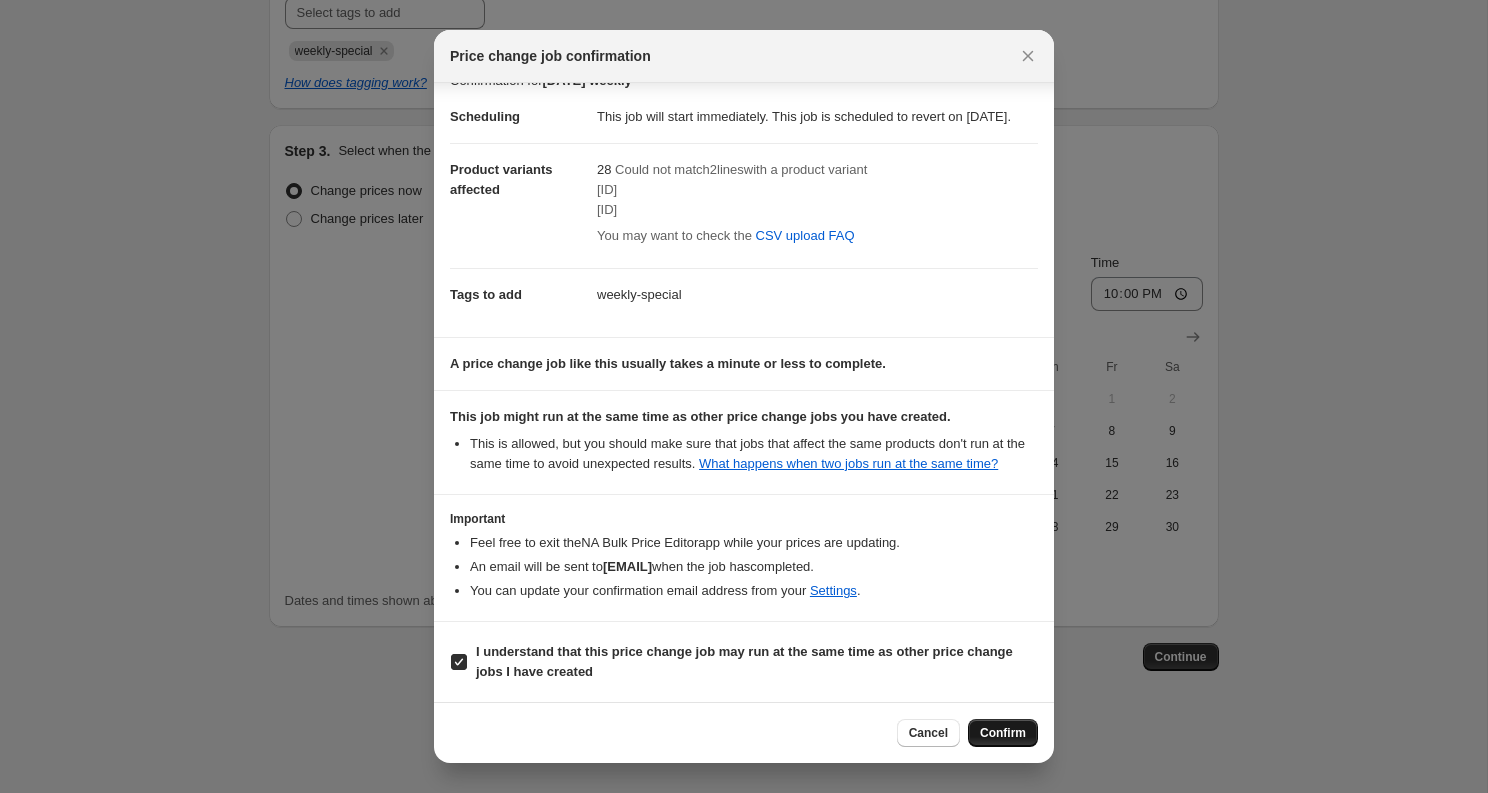 click on "Confirm" at bounding box center [1003, 733] 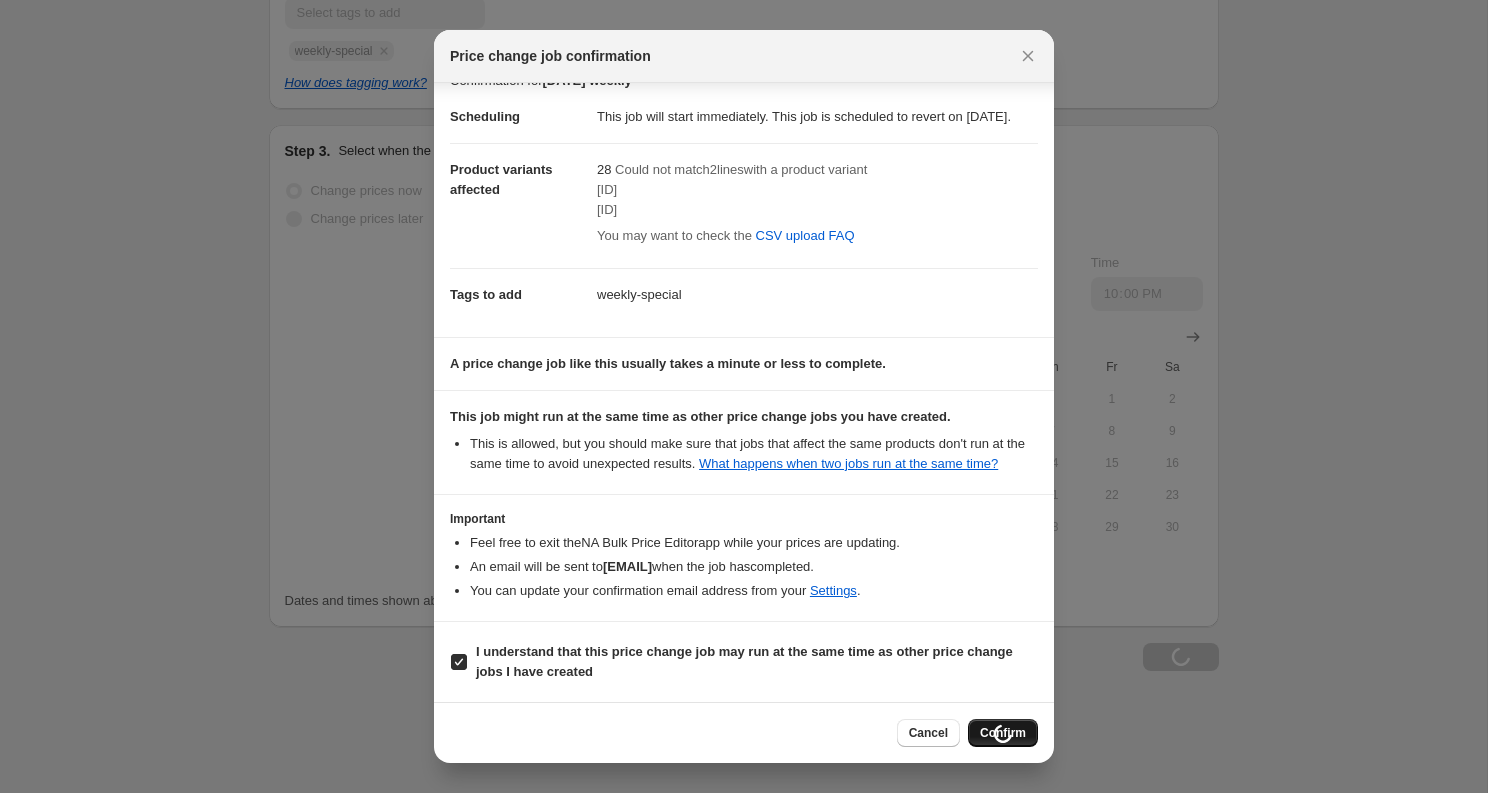 scroll, scrollTop: 688, scrollLeft: 0, axis: vertical 